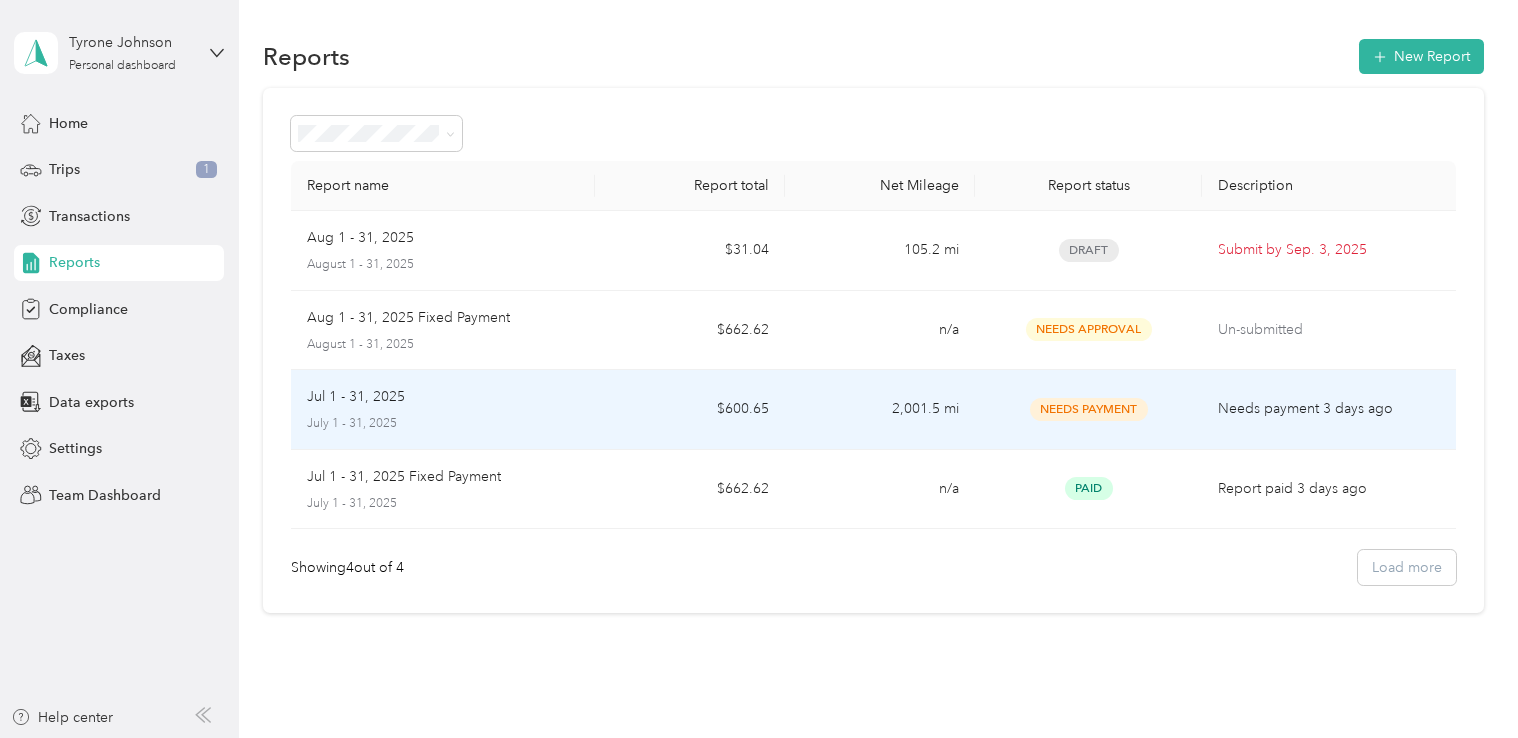 scroll, scrollTop: 0, scrollLeft: 0, axis: both 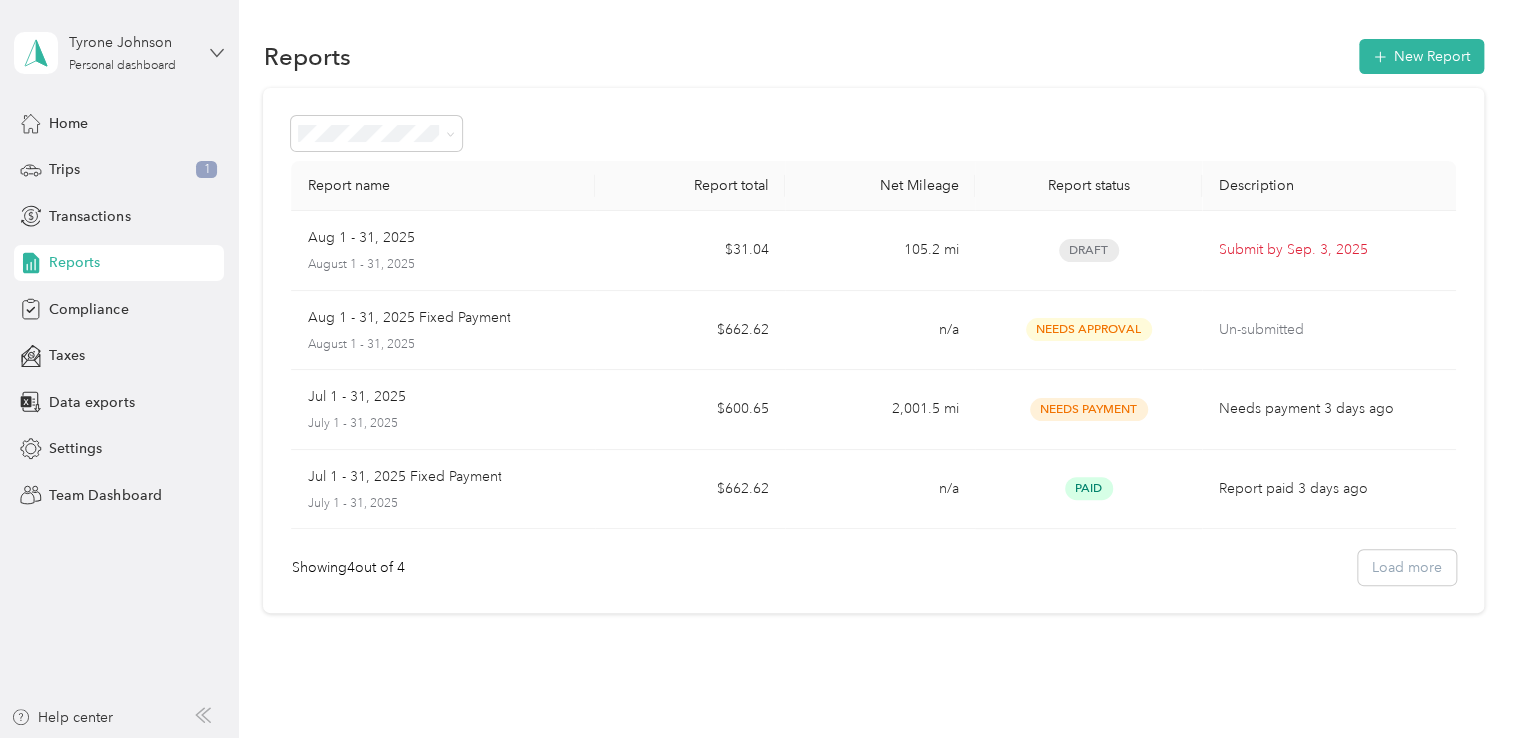 click 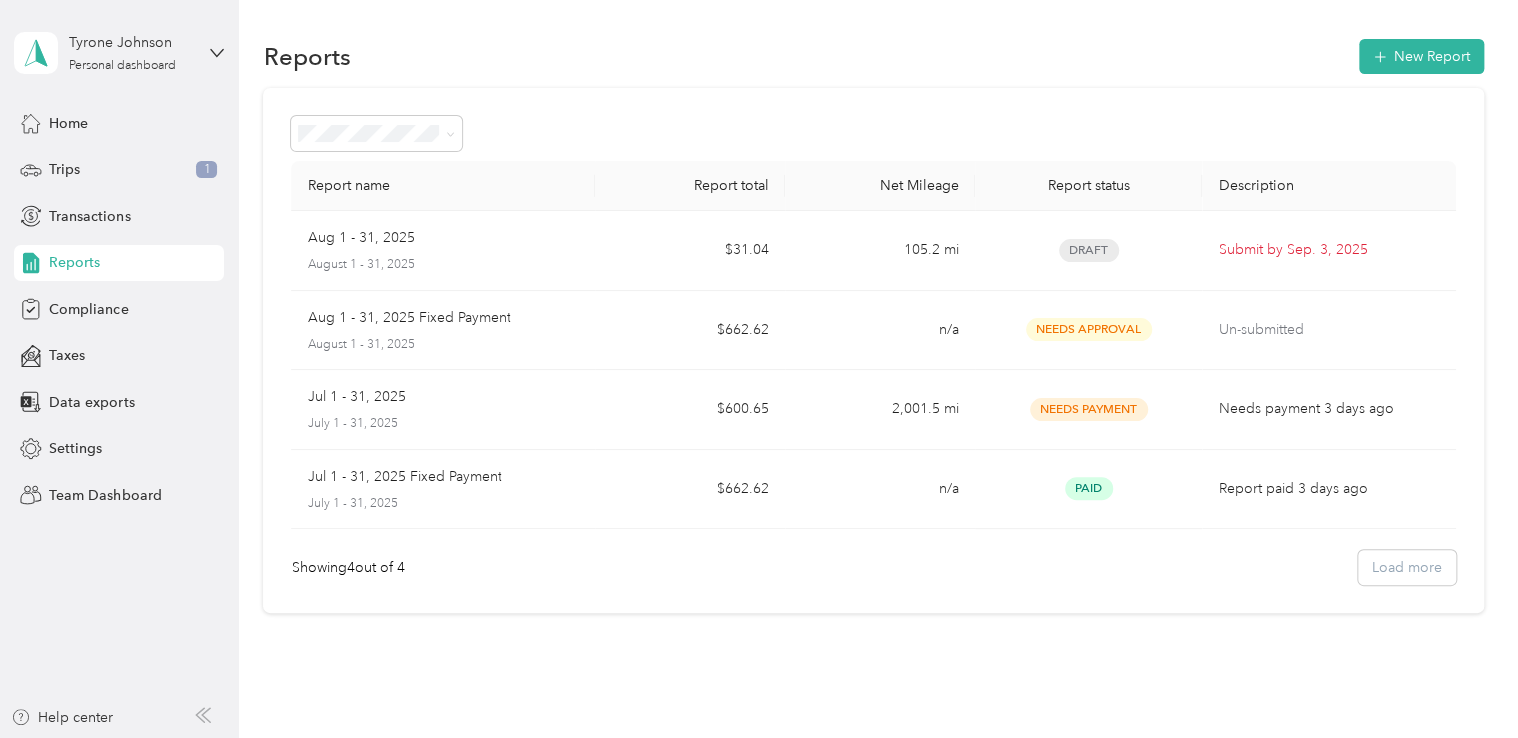 click on "Team dashboard Personal dashboard Log out" at bounding box center (187, 210) 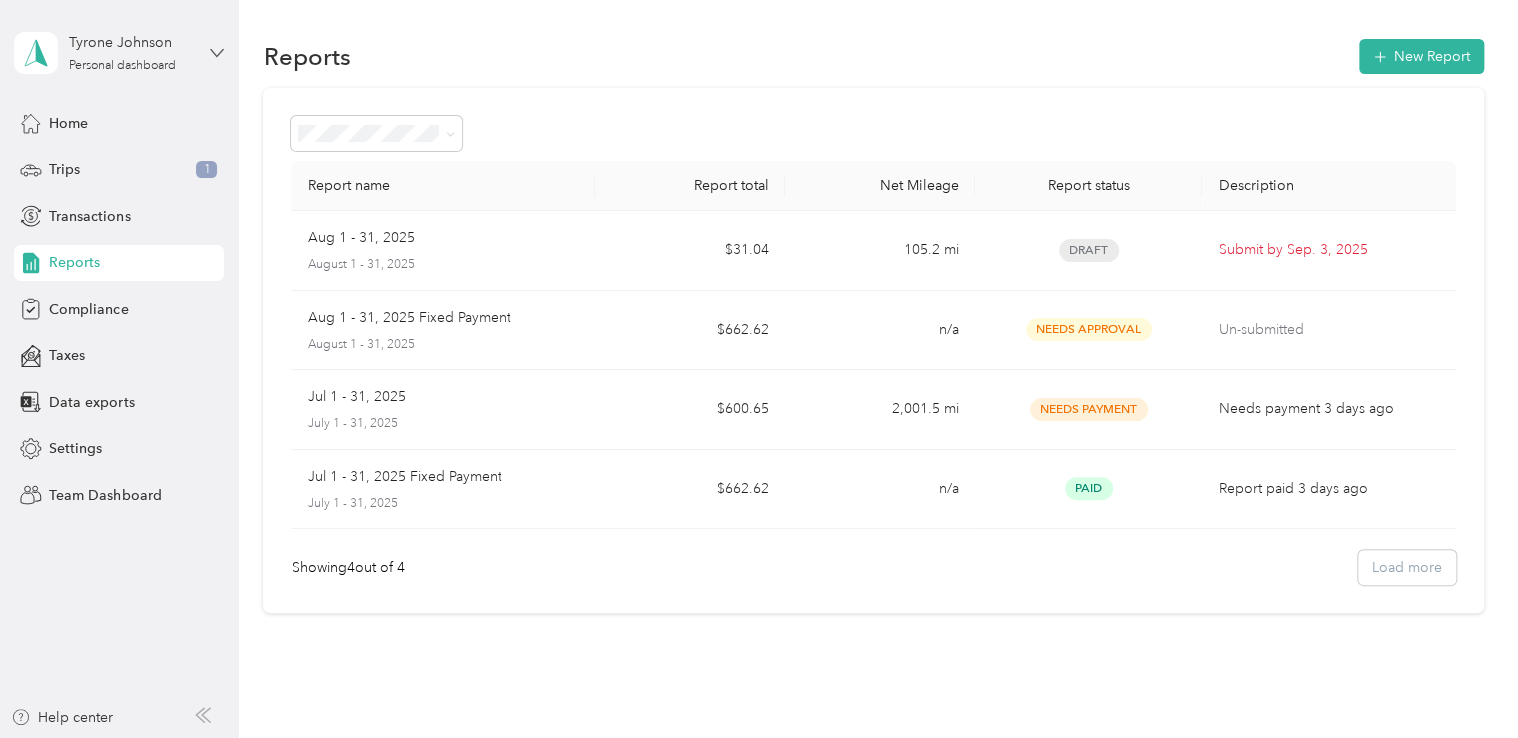 click 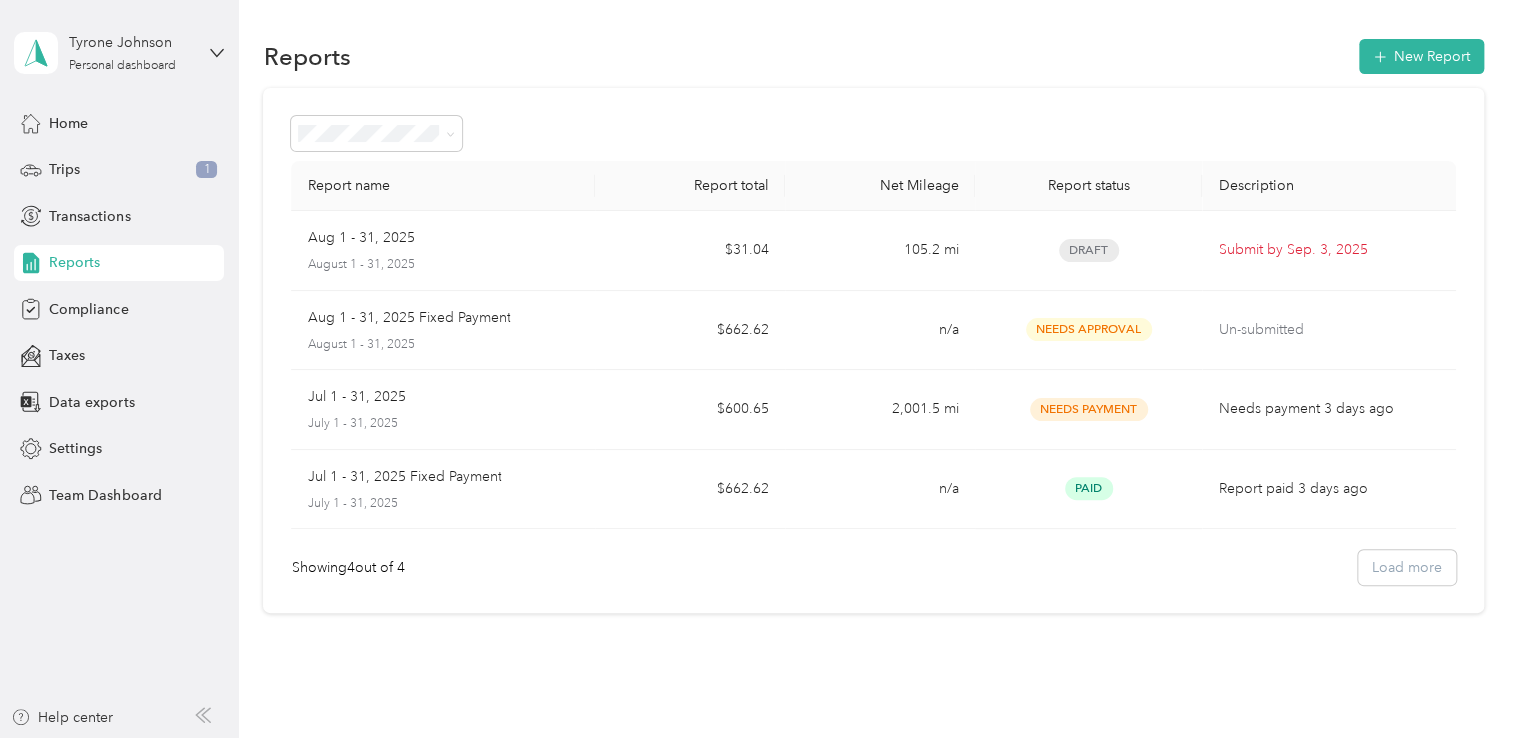 click on "Team dashboard" at bounding box center [85, 164] 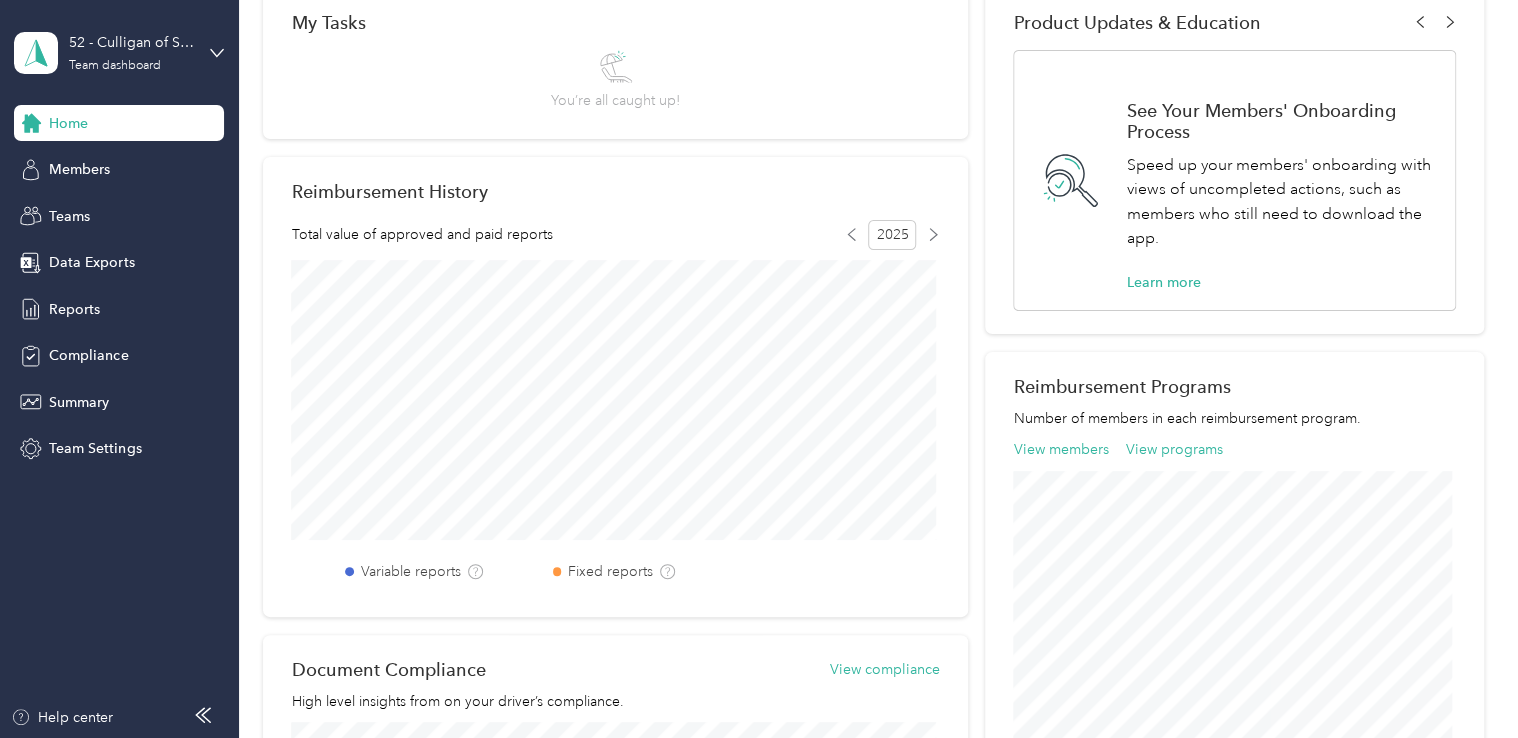 scroll, scrollTop: 344, scrollLeft: 0, axis: vertical 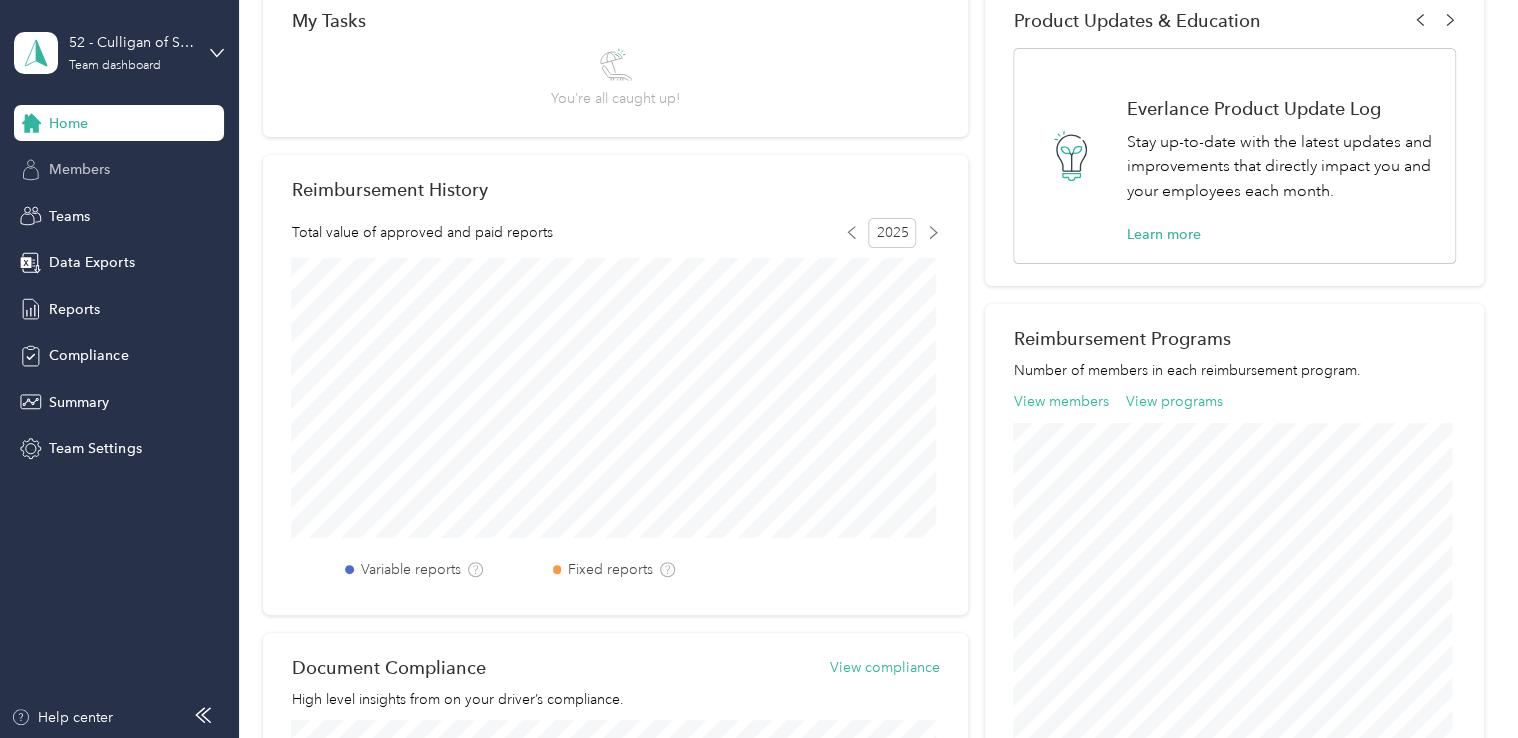 click on "Members" at bounding box center (79, 169) 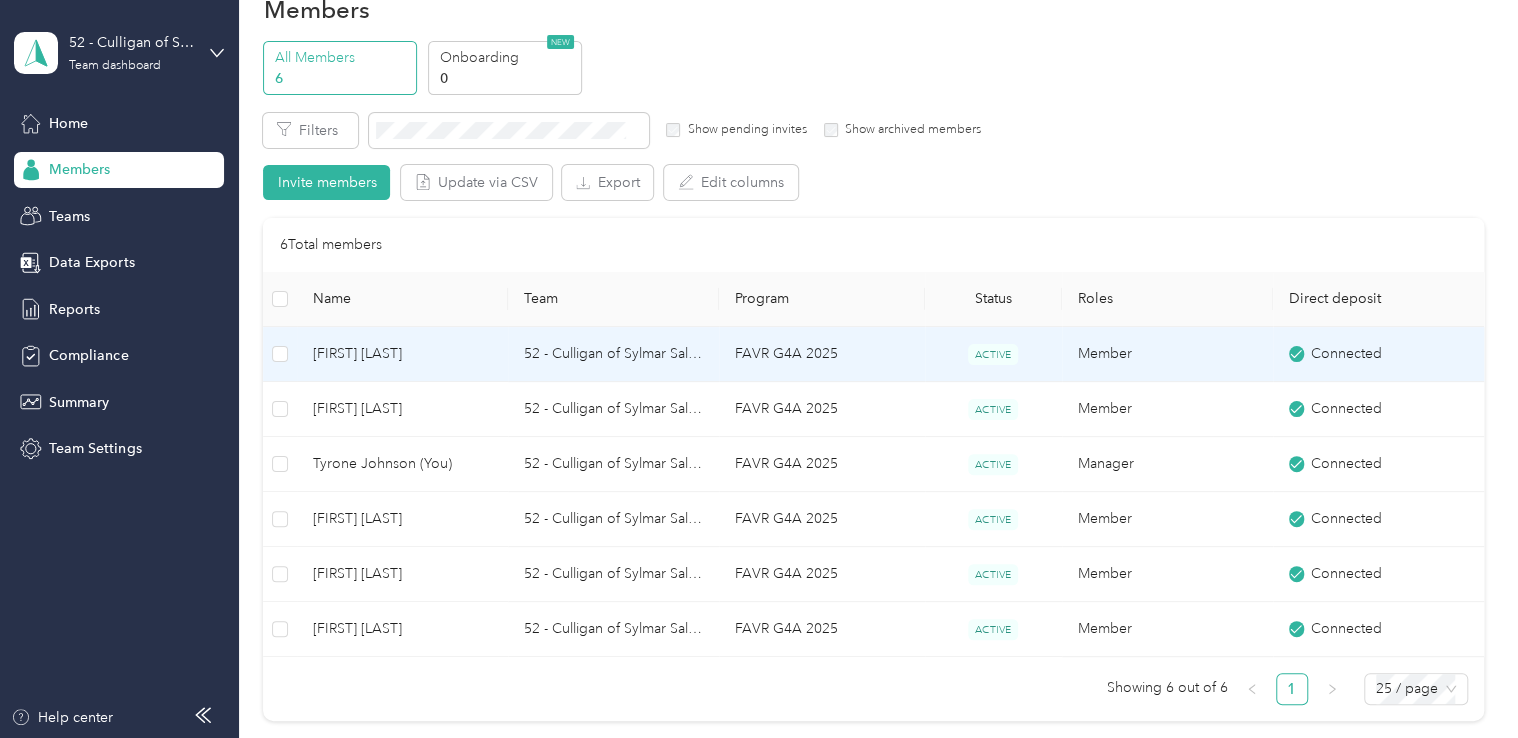scroll, scrollTop: 48, scrollLeft: 0, axis: vertical 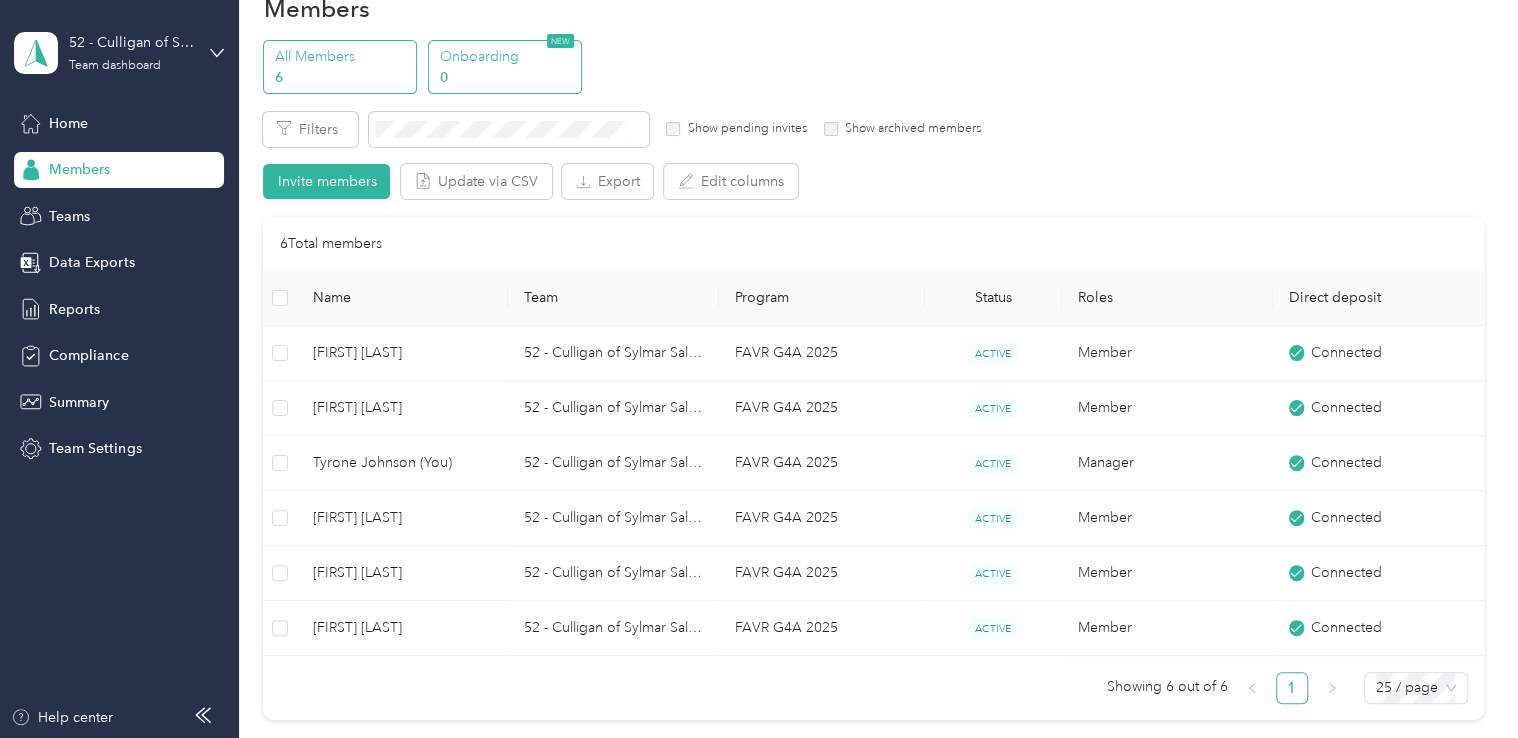 click on "Onboarding" at bounding box center [507, 56] 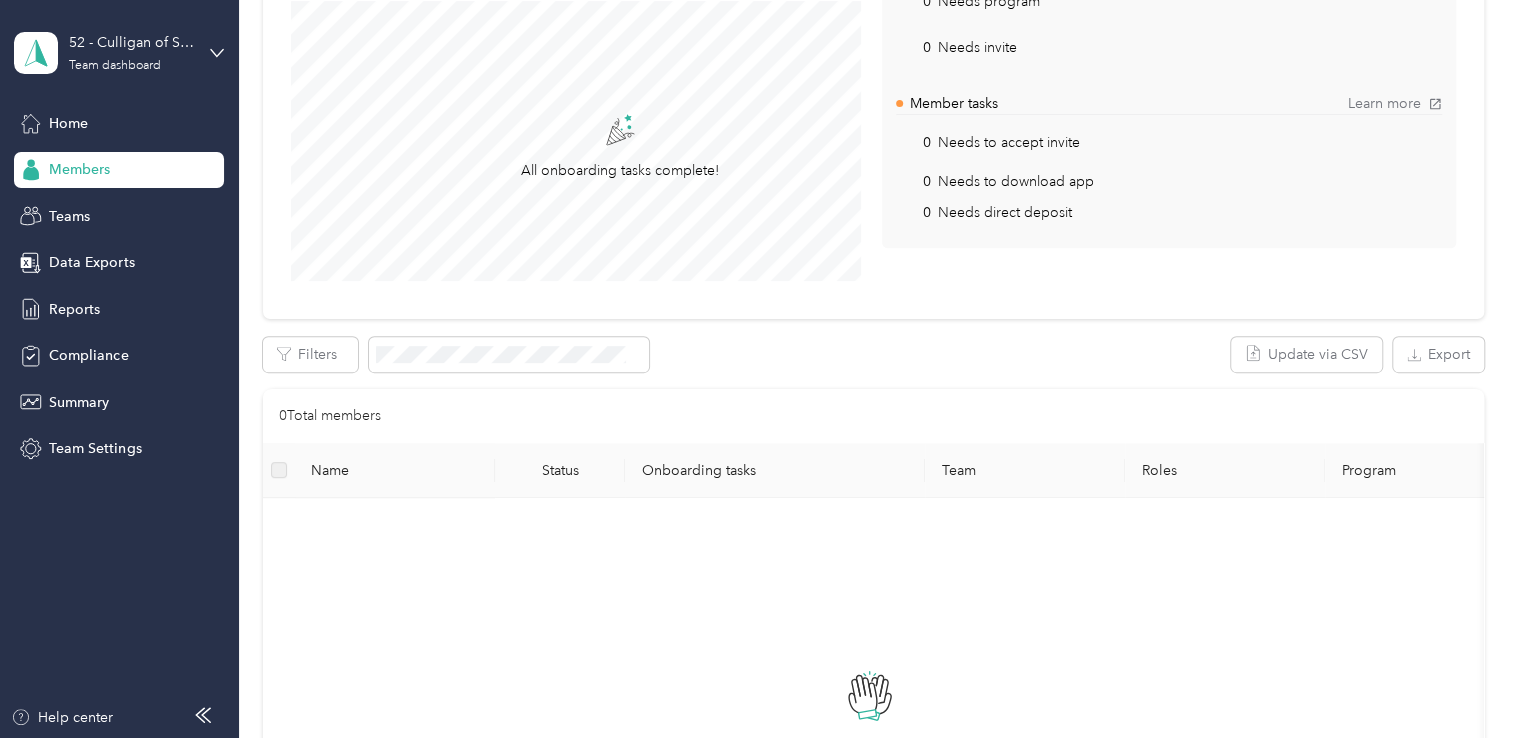scroll, scrollTop: 0, scrollLeft: 0, axis: both 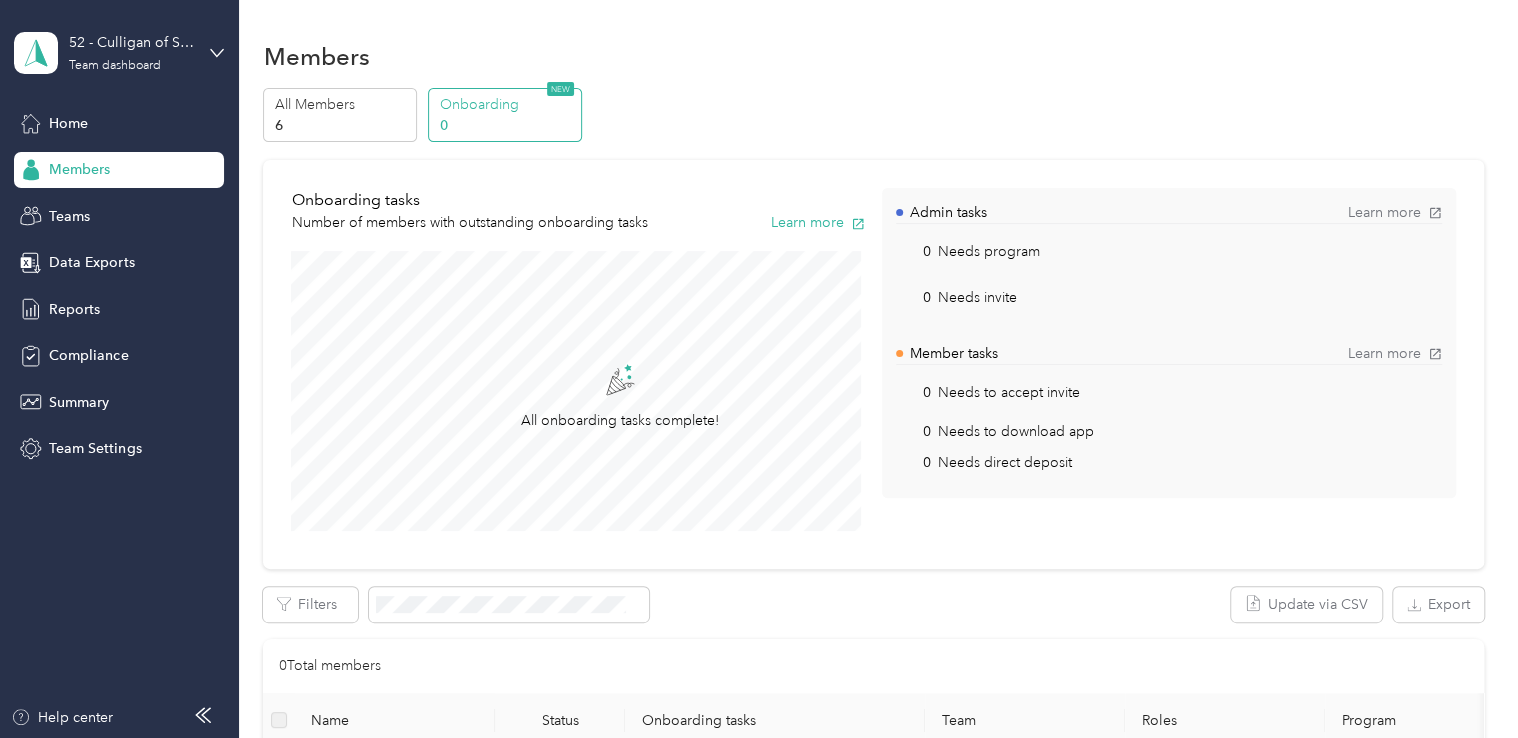 click on "Members" at bounding box center (119, 170) 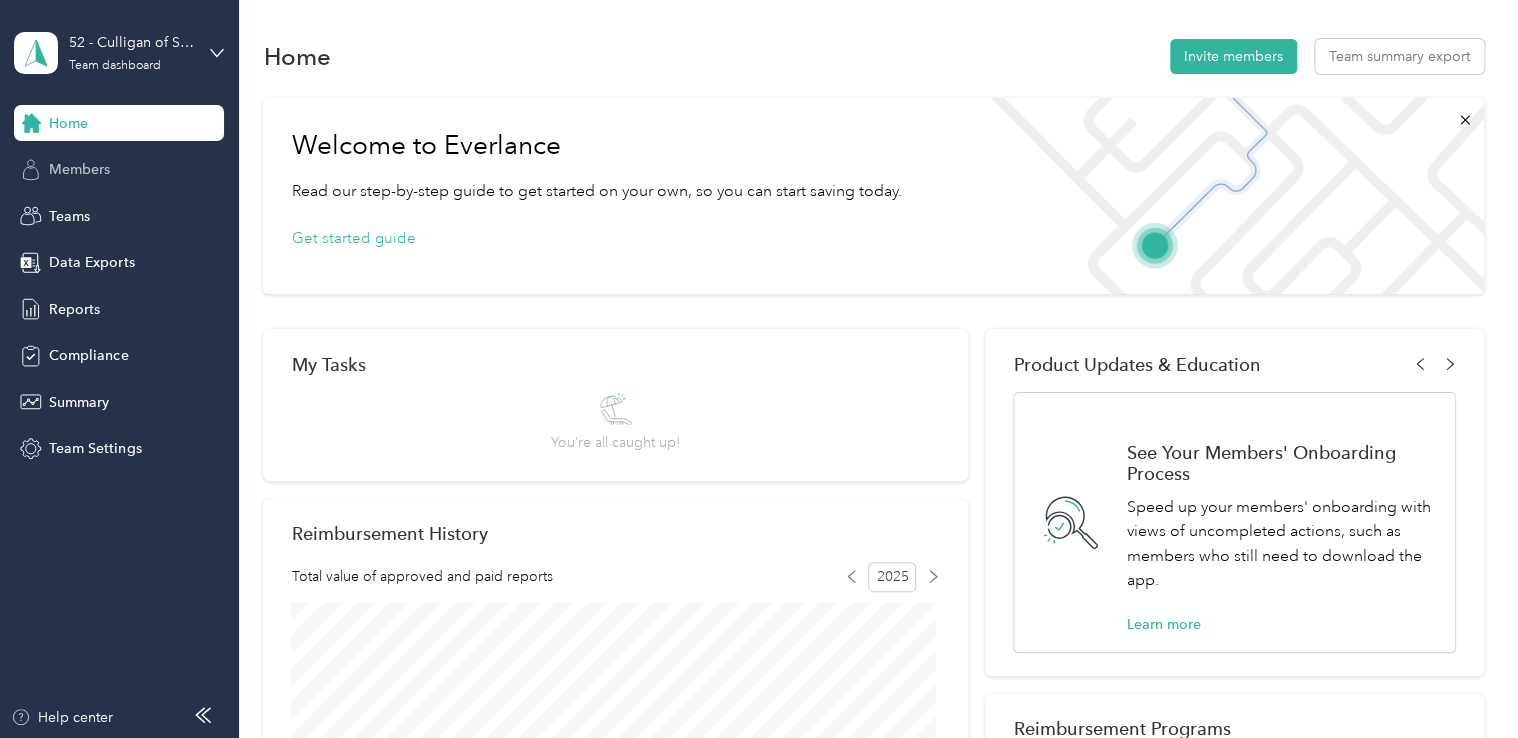 click on "Members" at bounding box center [119, 170] 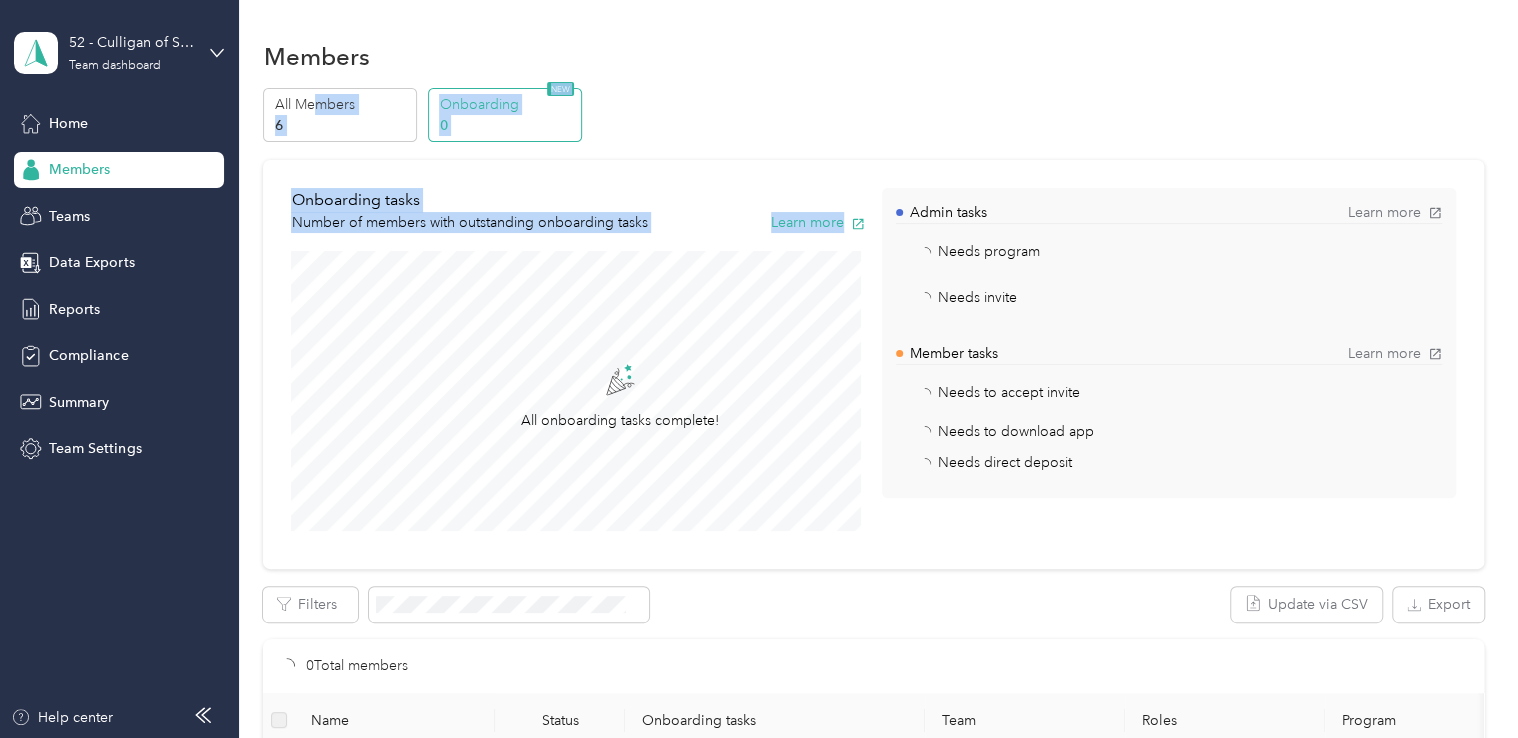 click on "All Members 6 Onboarding 0 NEW Onboarding tasks Number of members with outstanding onboarding tasks Learn more All onboarding tasks complete!   Admin tasks Learn more Needs program View   Needs invite View     Member tasks Learn more Needs to accept invite View   Needs to download app View Needs direct deposit View" at bounding box center (873, 329) 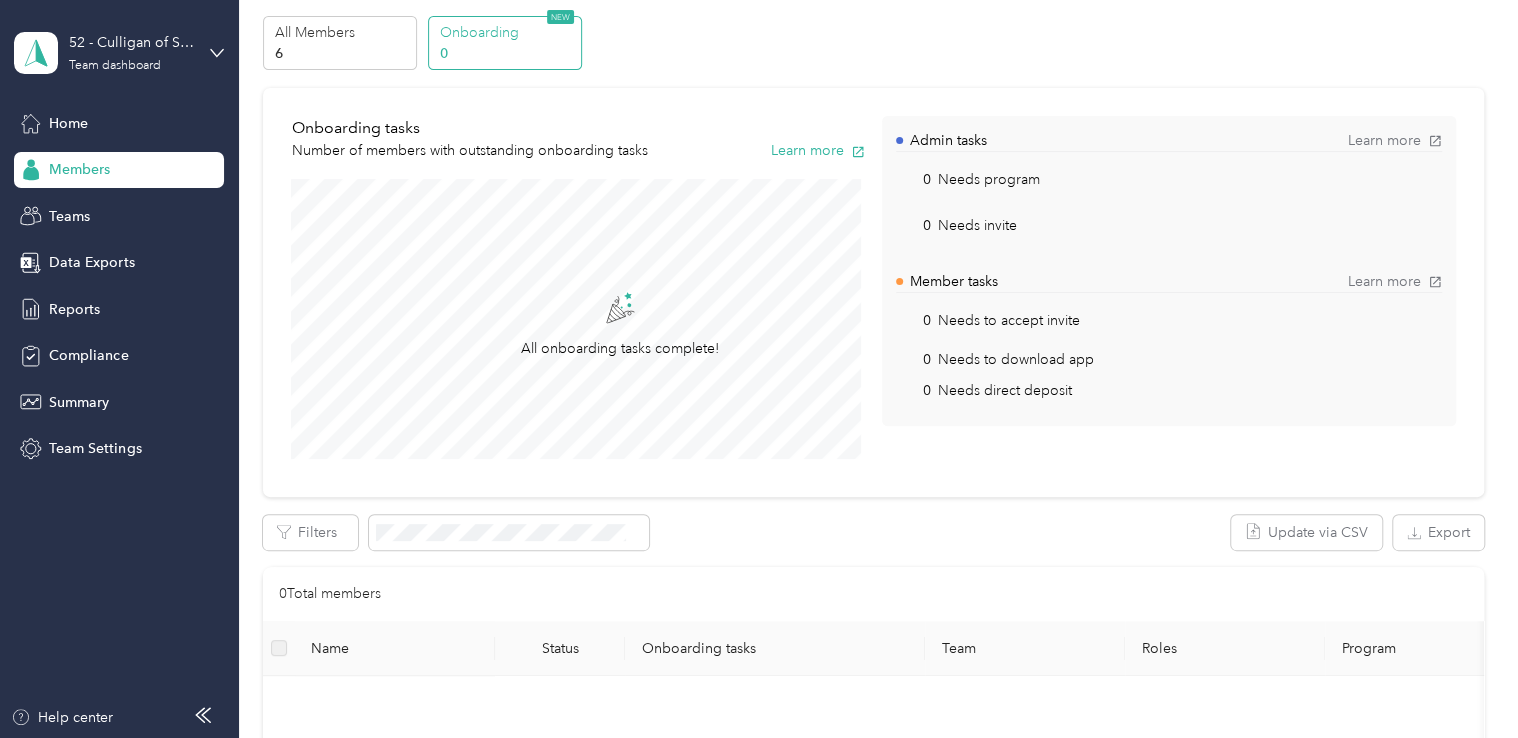 scroll, scrollTop: 0, scrollLeft: 0, axis: both 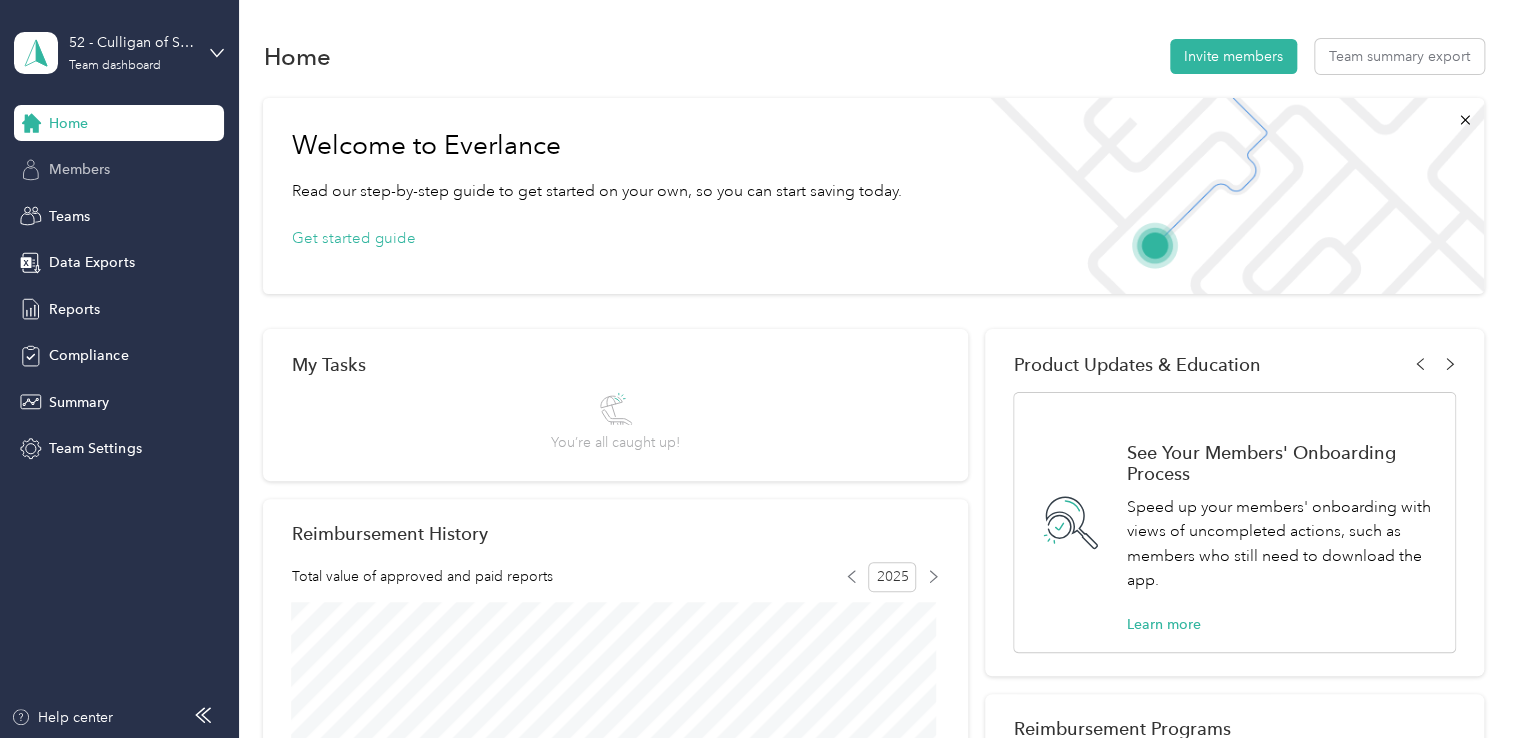 click on "Members" at bounding box center (79, 169) 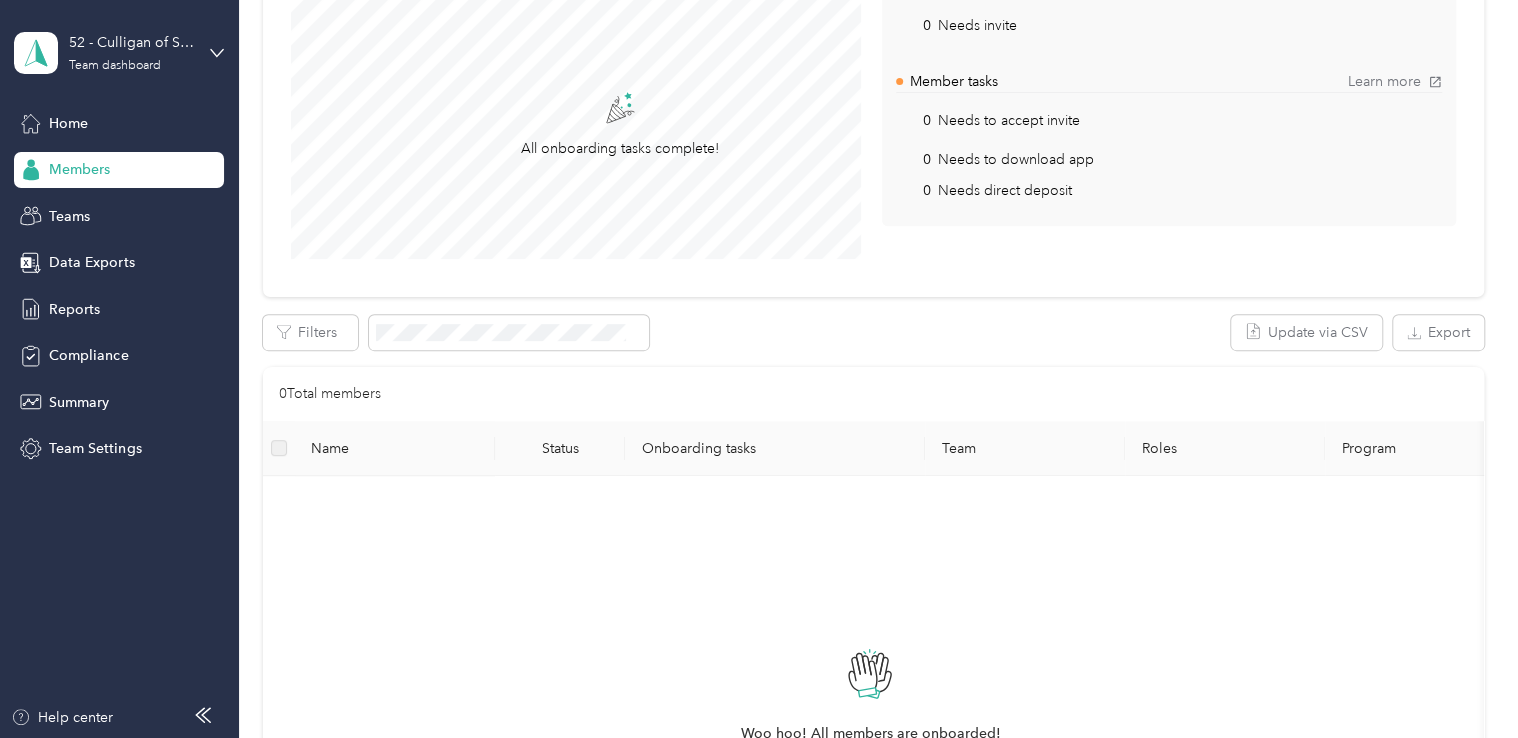 scroll, scrollTop: 0, scrollLeft: 0, axis: both 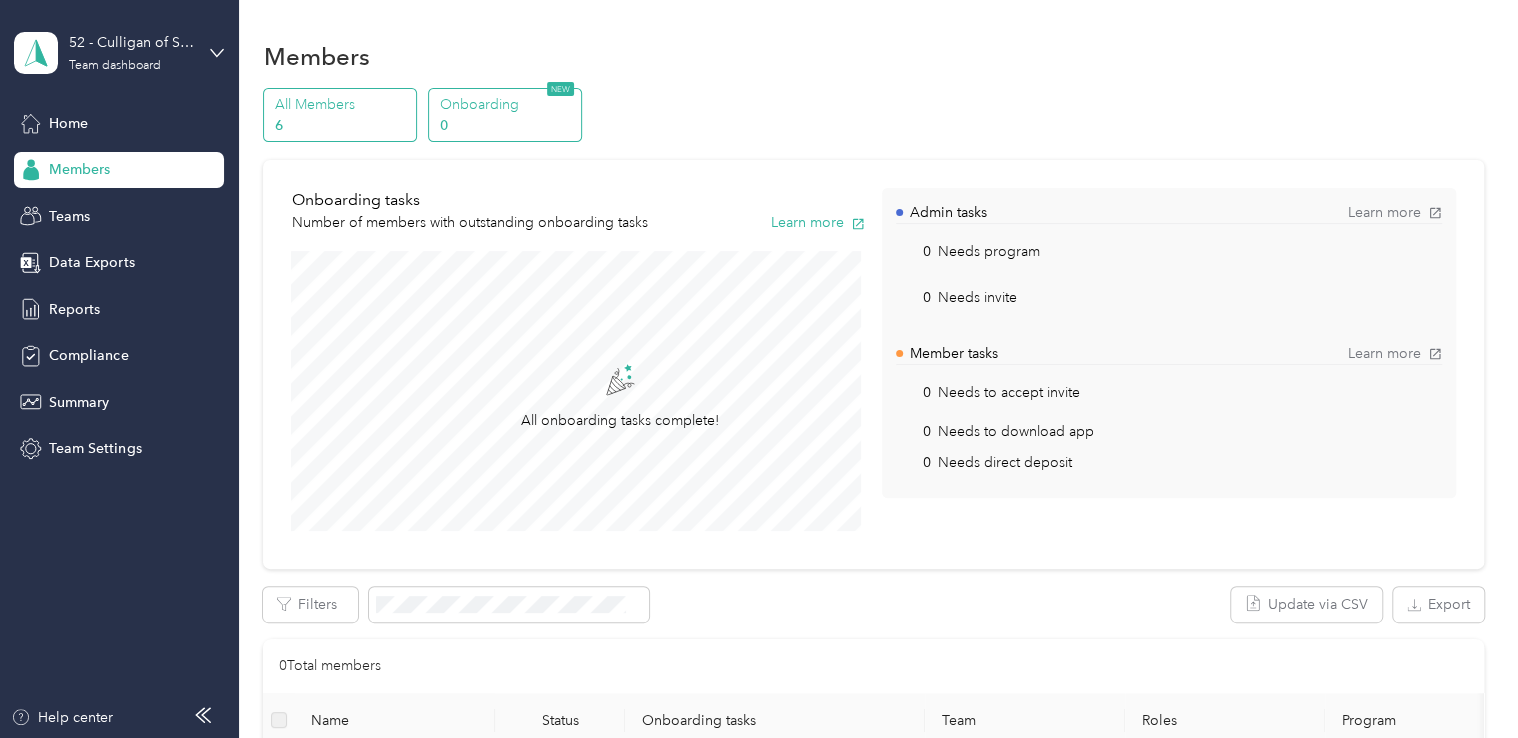 click on "6" at bounding box center [343, 125] 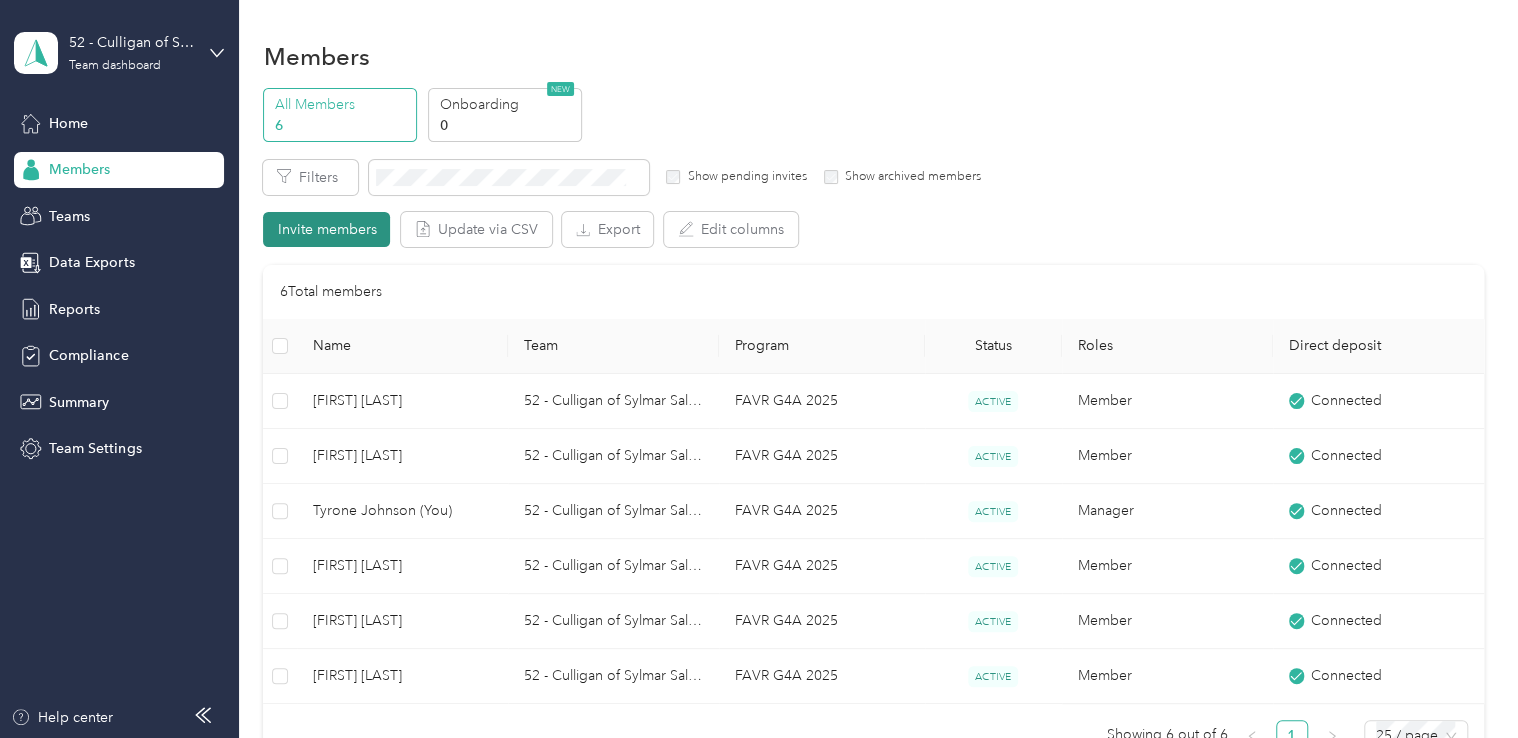 click on "Invite members" at bounding box center [326, 229] 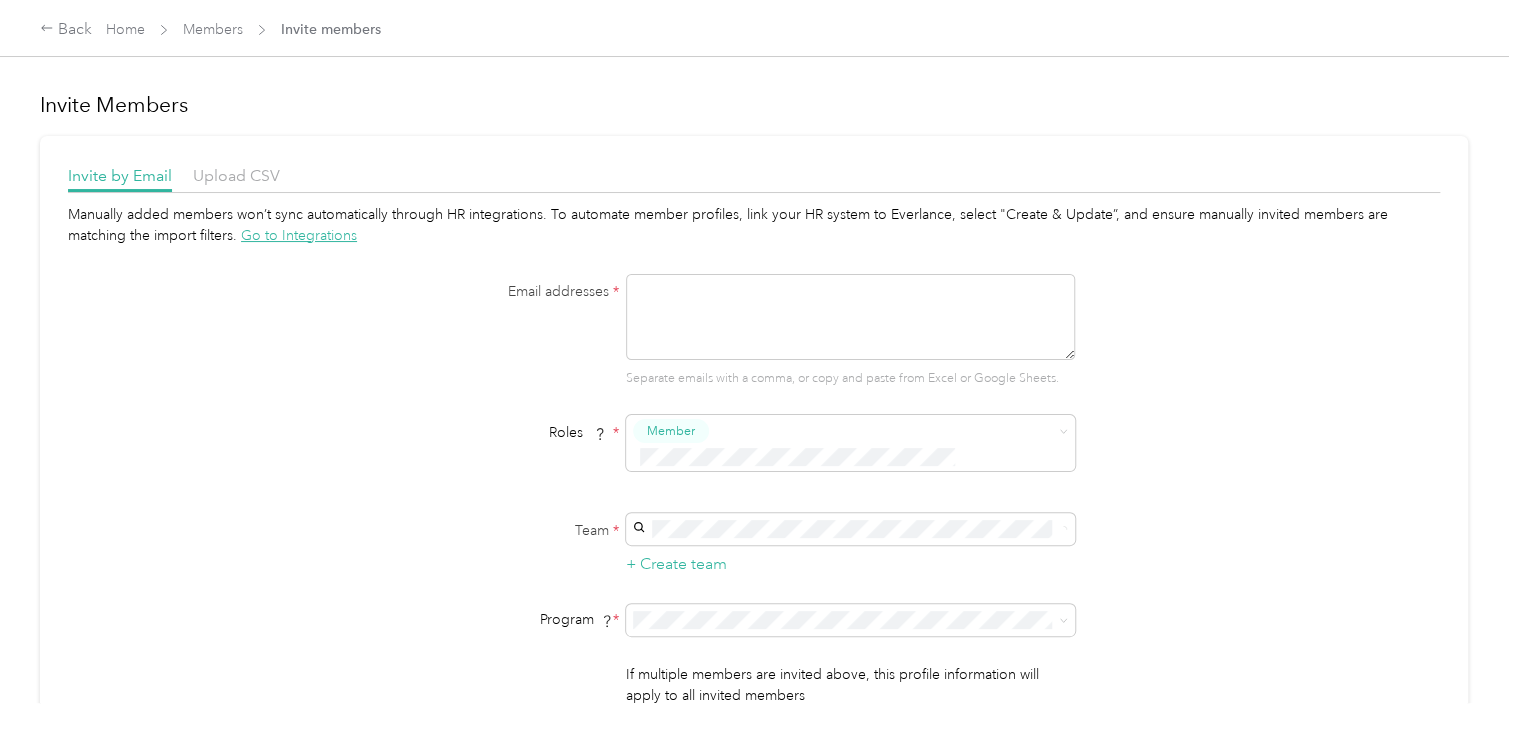 click at bounding box center [850, 317] 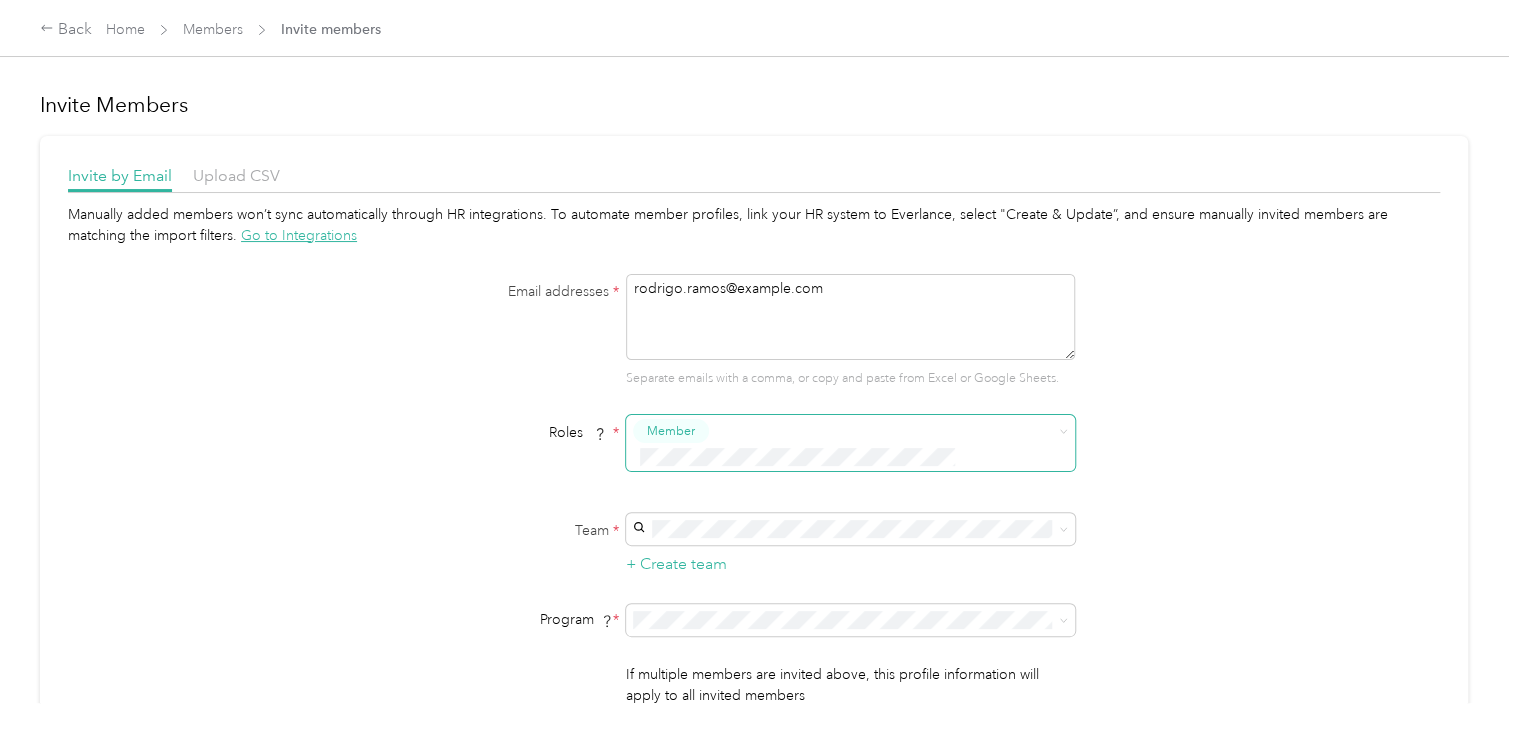 type on "rodrigo.ramos@example.com" 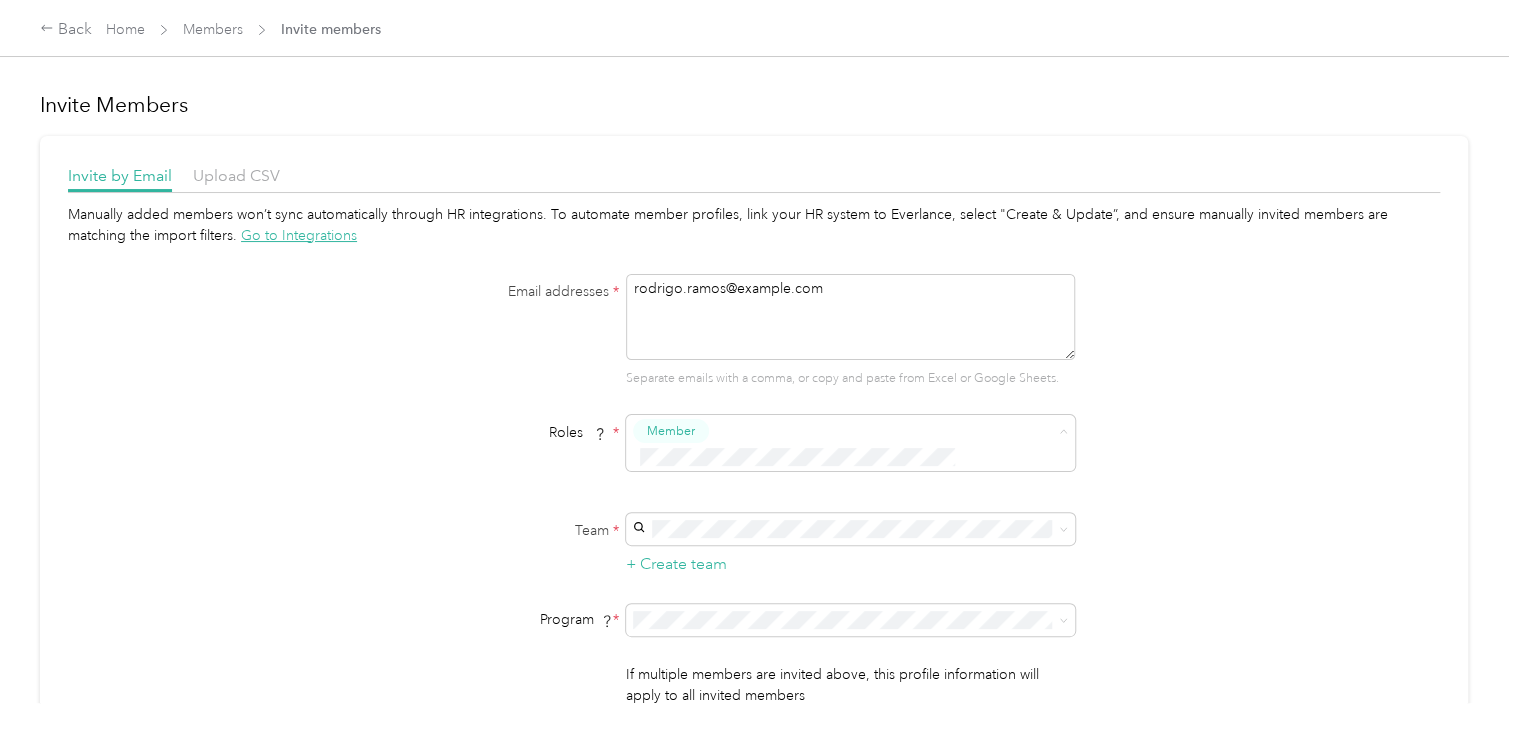 click on "Manually added members won’t sync automatically through HR integrations. To automate member profiles, link your HR system to Everlance, select "Create & Update”, and ensure manually invited members are matching the import filters.   Go to Integrations Email addresses   *rodrigo.ramos@example.com Separate emails with a comma, or copy and paste from Excel or Google Sheets. Roles   * Member   Team   * + Create team Program * Program start date   State   Zip code   Expected Annual Business Miles   miles Must be greater than 5,000 miles If multiple members are invited above, this profile information will apply to all invited members Send Invites" at bounding box center [754, 479] 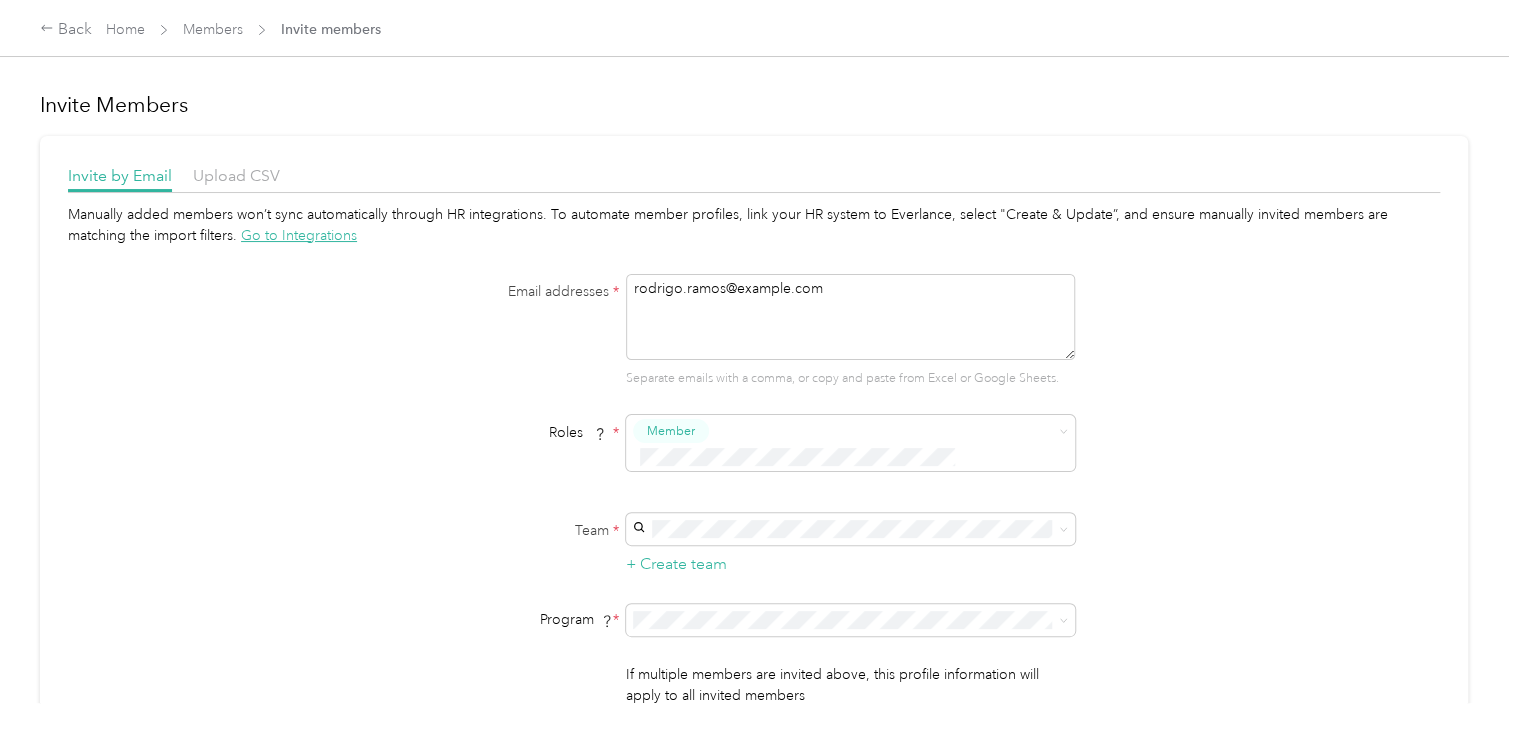 click on "52 - Culligan of Sylmar Sales Manager (BLC) Tyrone Johnson" at bounding box center (847, 550) 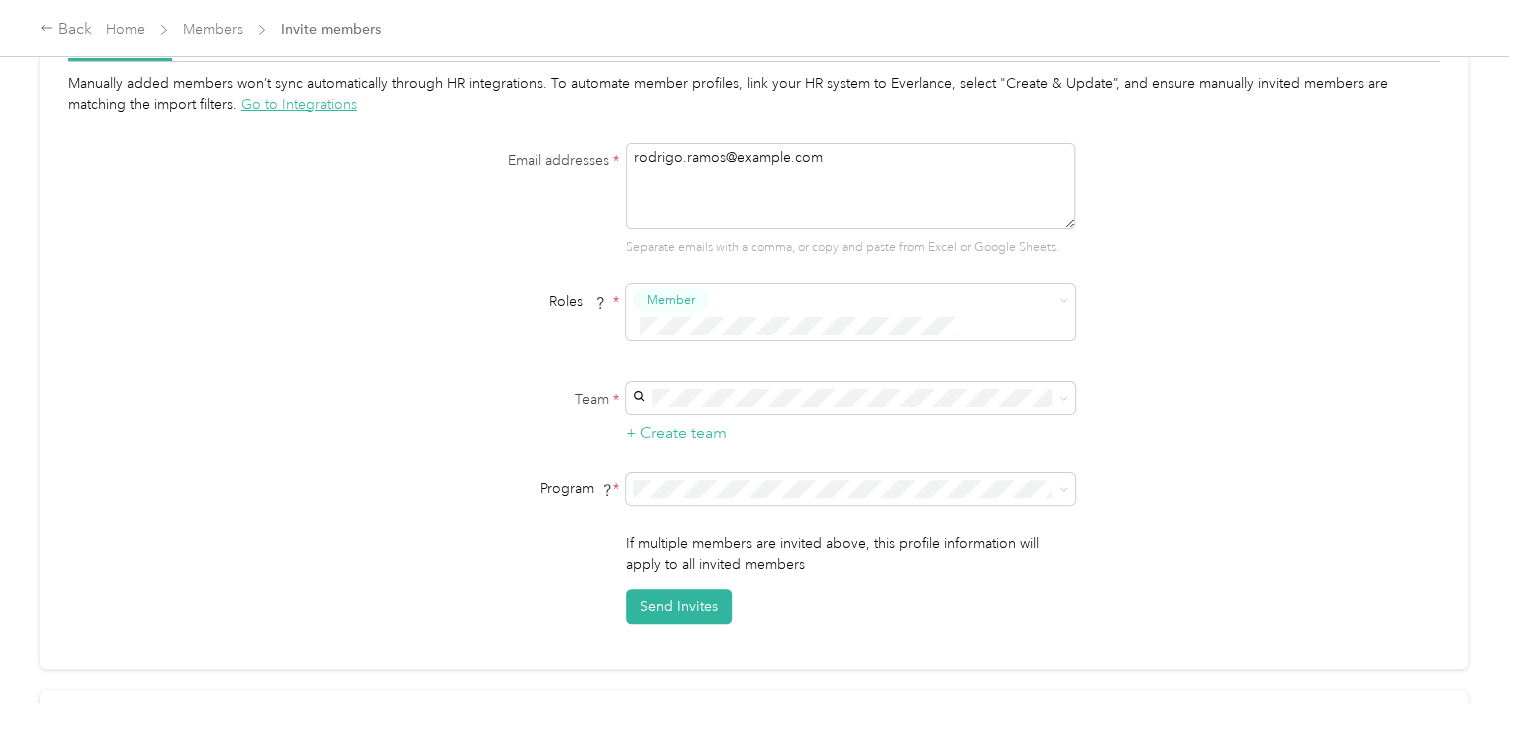 scroll, scrollTop: 132, scrollLeft: 0, axis: vertical 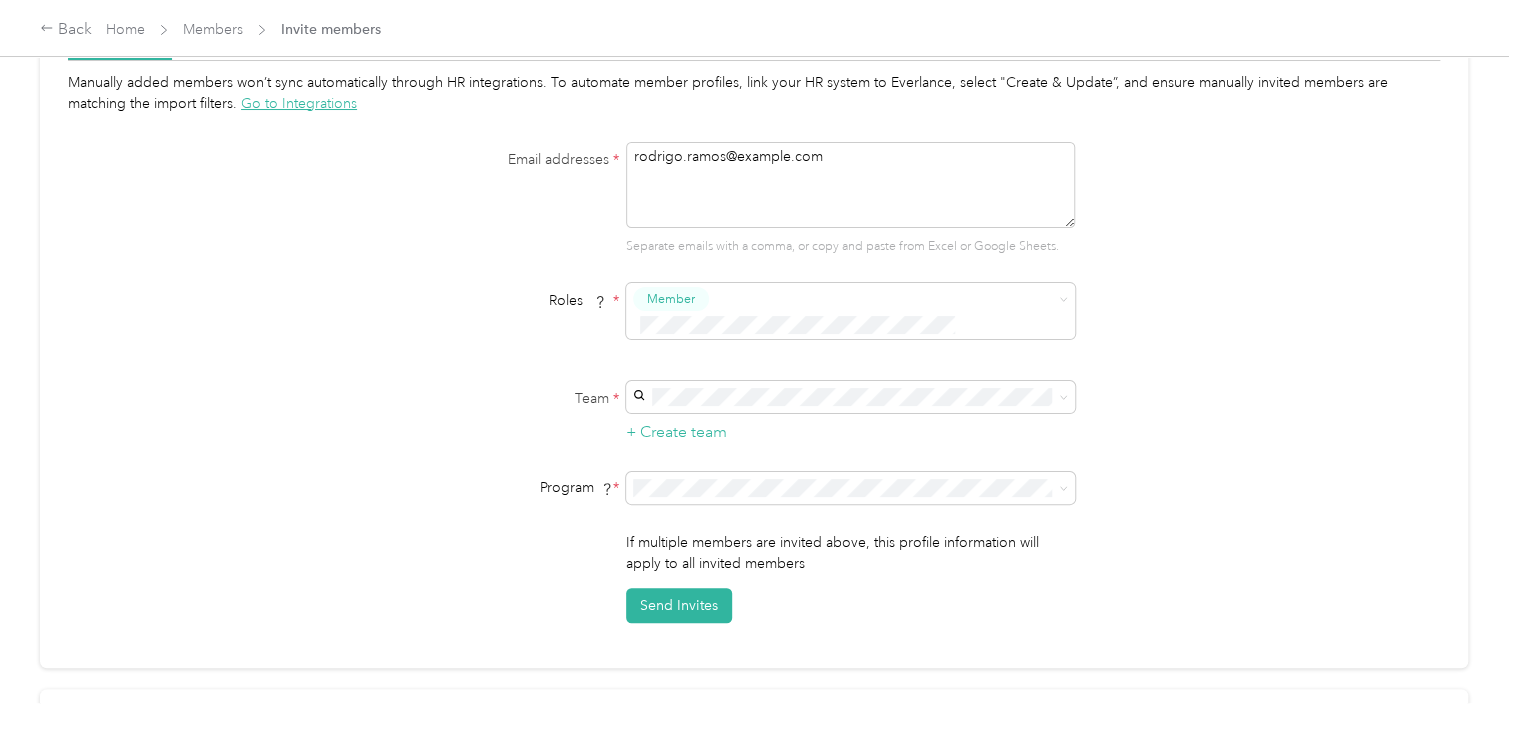 click on "FAVR G1A 2025 (FAVR)" at bounding box center [847, 352] 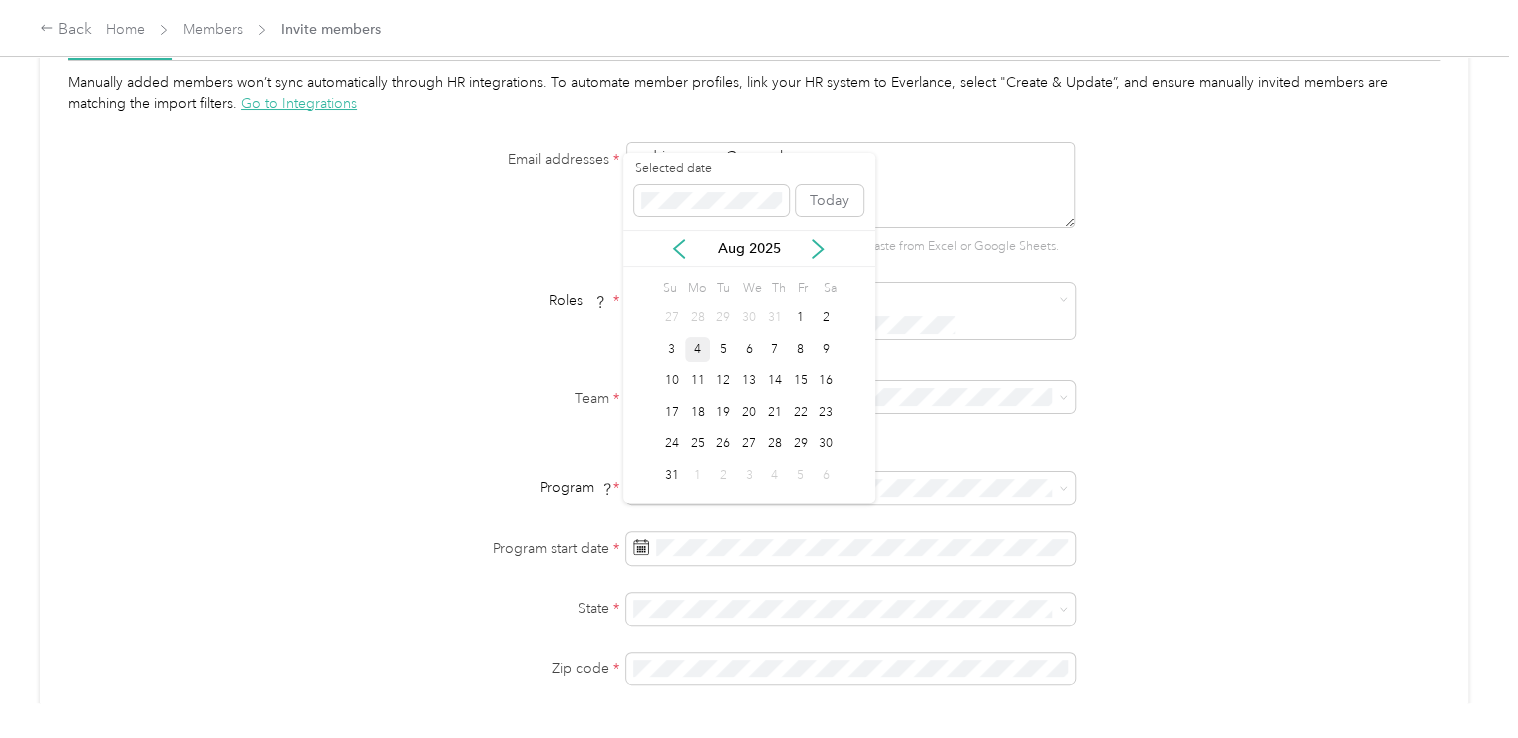 click on "4" at bounding box center [698, 349] 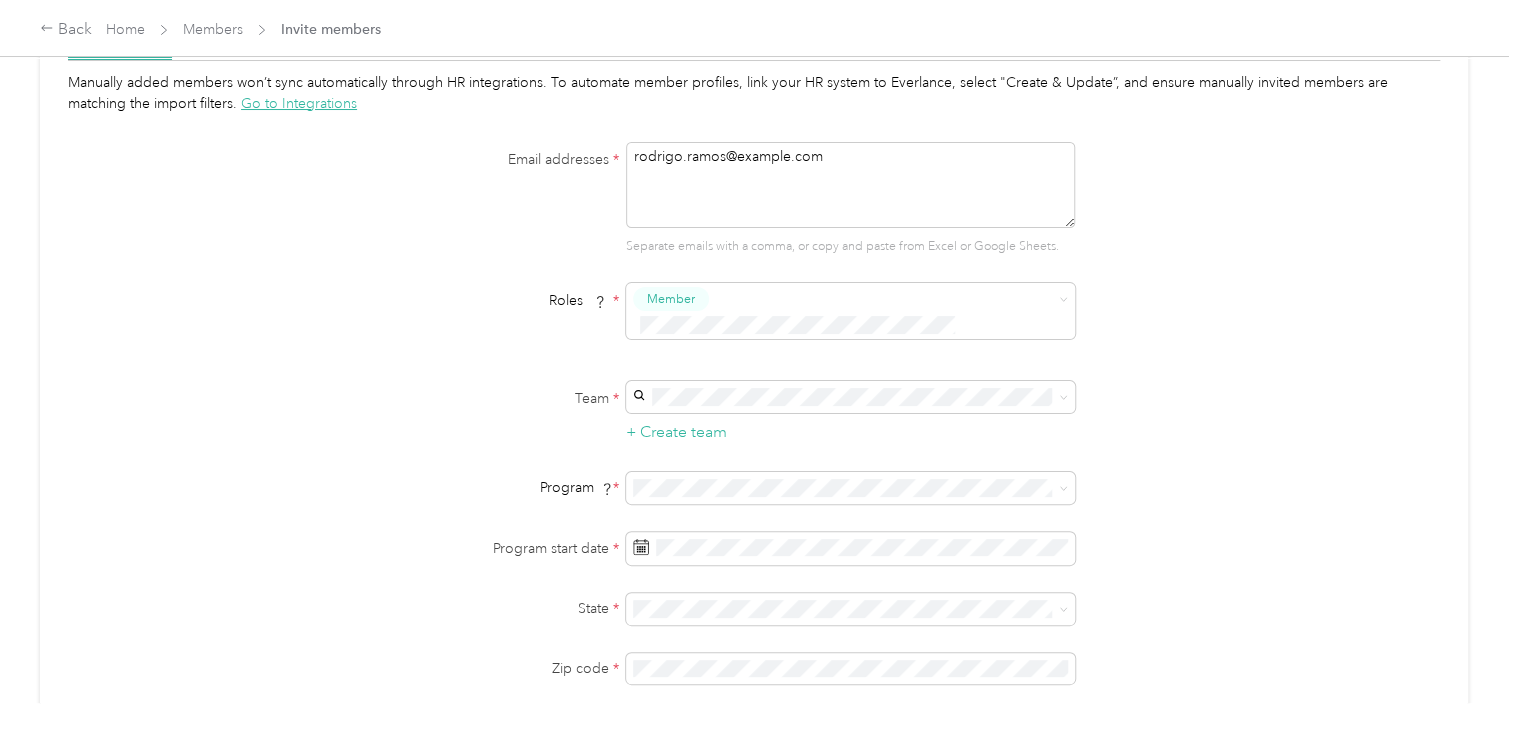 click on "Email addresses   *rodrigo.ramos@example.com Separate emails with a comma, or copy and paste from Excel or Google Sheets. Roles   * Member   Team   * + Create team Program * Program start date   * State   * Zip code   * Expected Annual Business Miles   * miles Must be greater than 5,000 miles If multiple members are invited above, this profile information will apply to all invited members Send Invites" at bounding box center (754, 515) 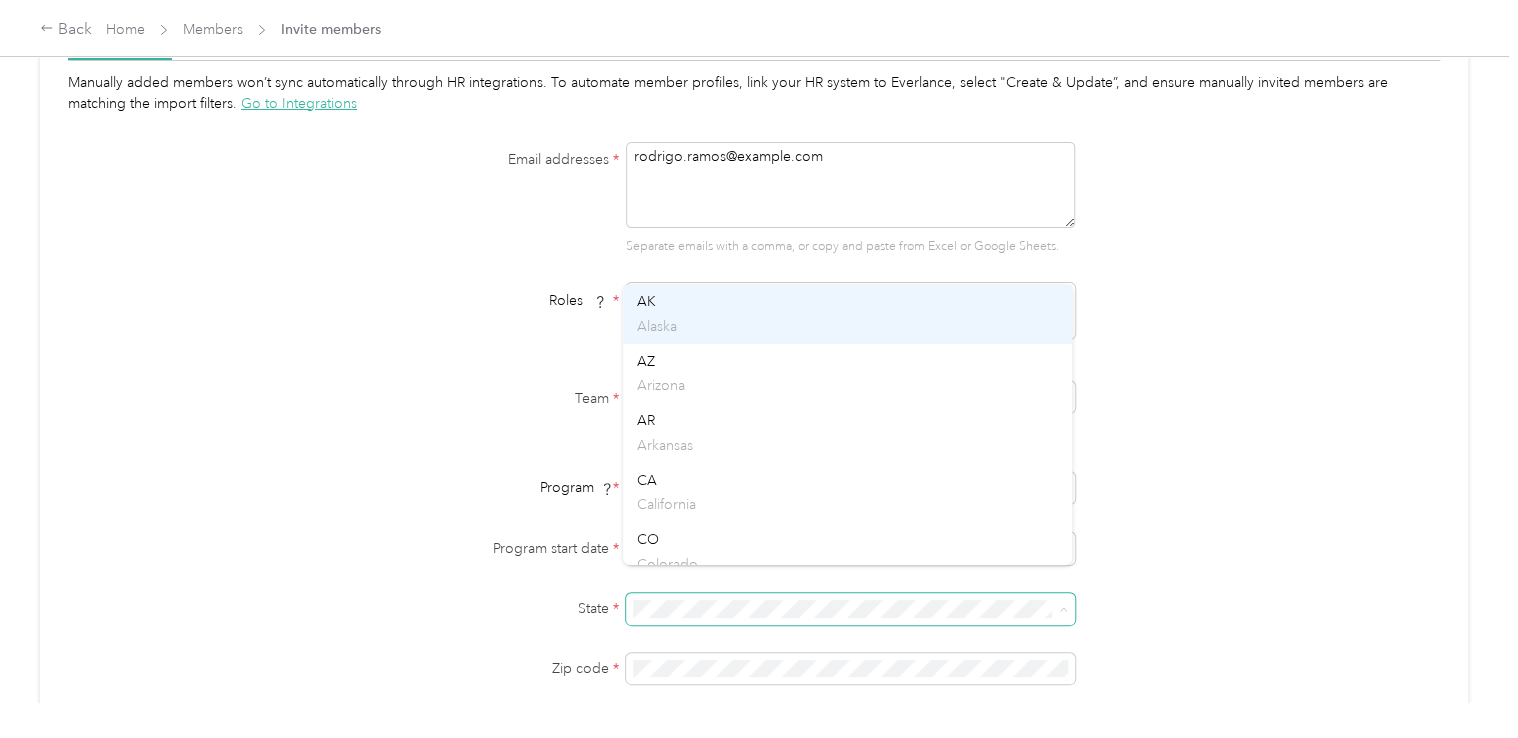scroll, scrollTop: 124, scrollLeft: 0, axis: vertical 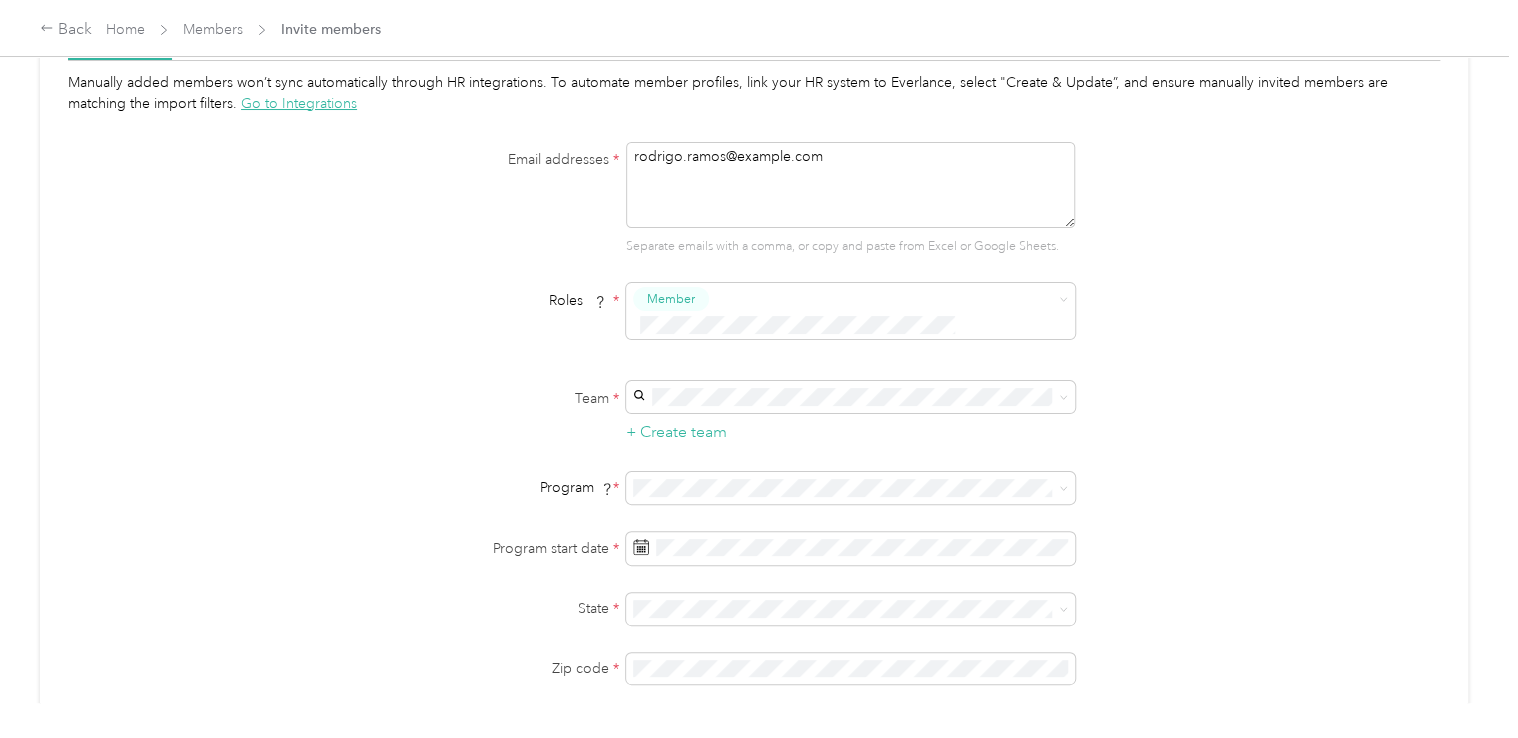 click on "CA California" at bounding box center (847, 488) 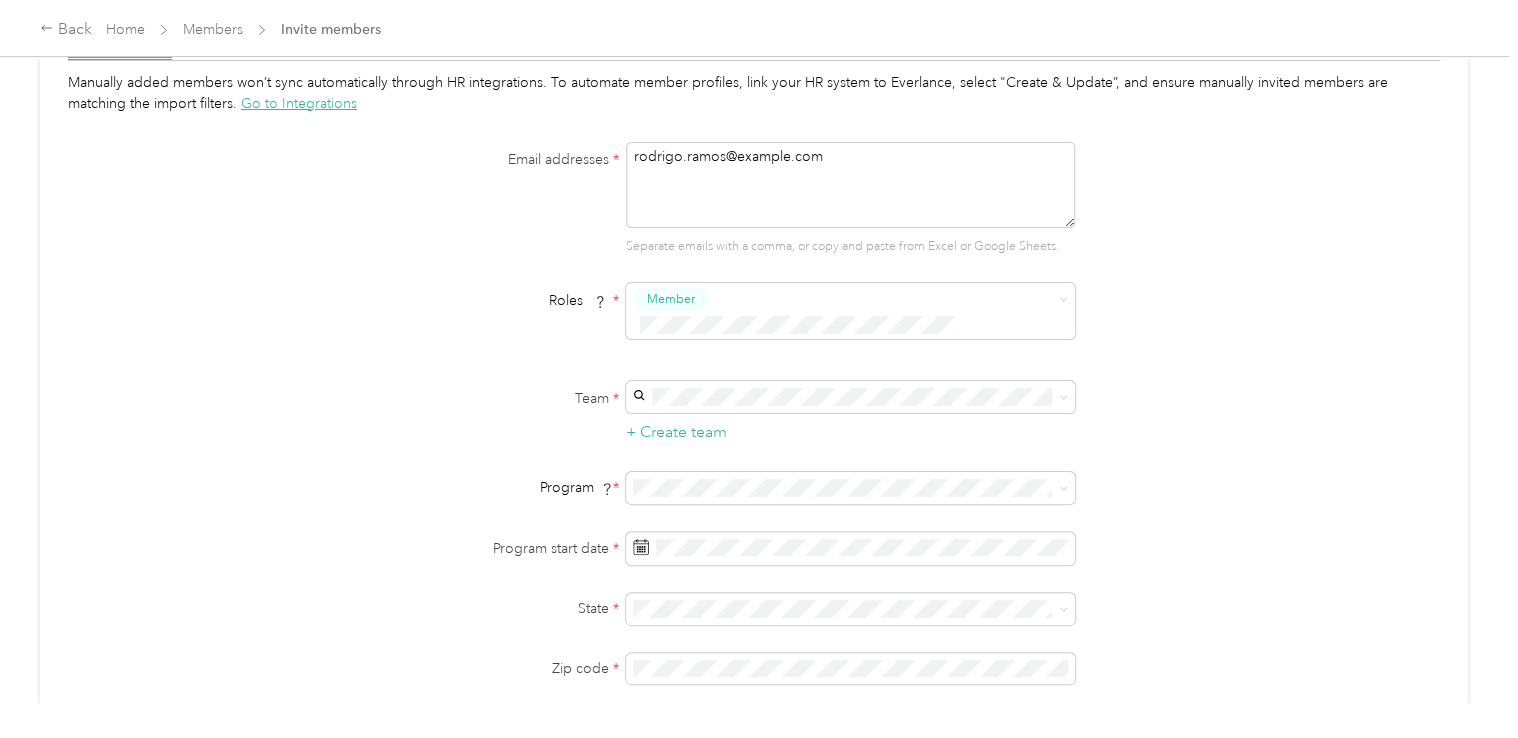 click on "State   *" at bounding box center (754, 609) 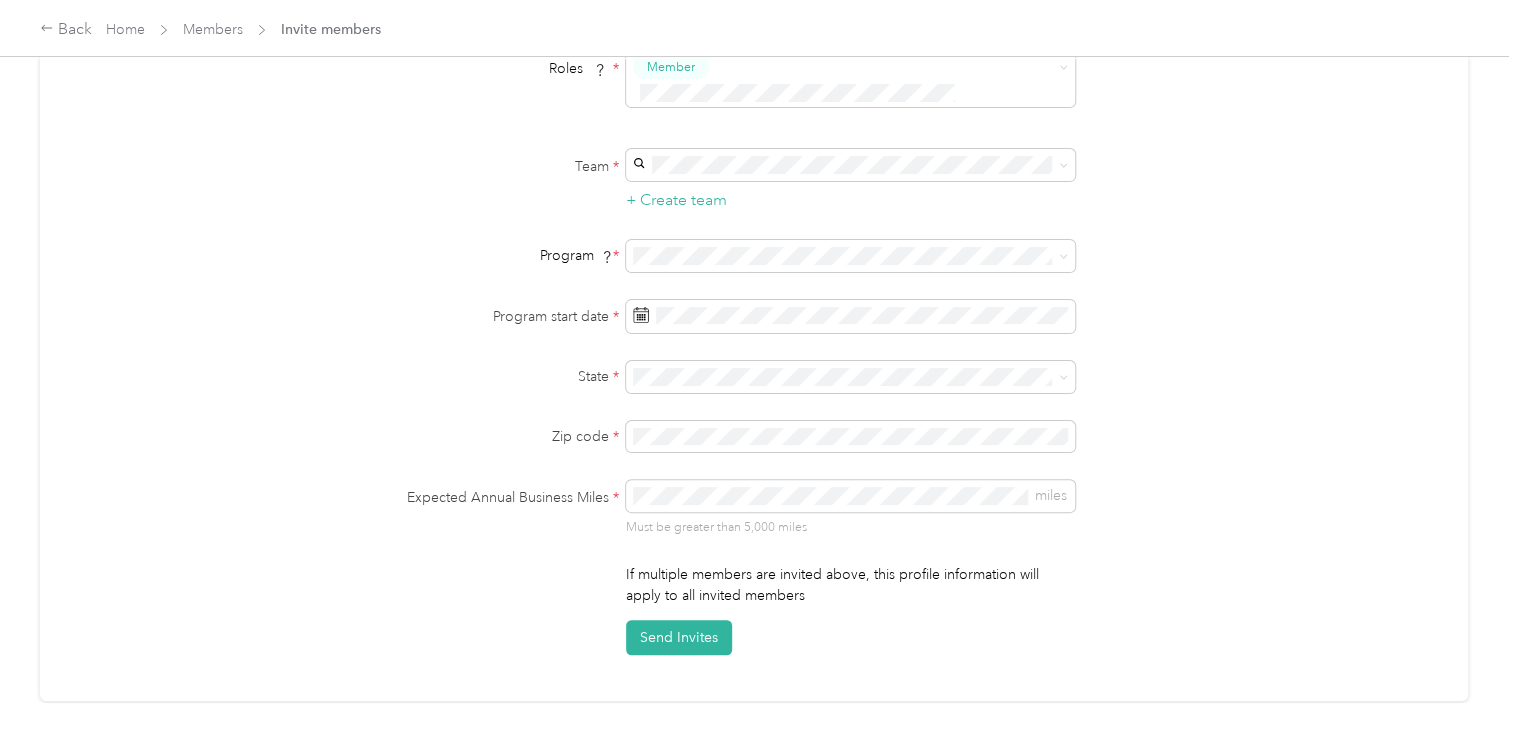 scroll, scrollTop: 366, scrollLeft: 0, axis: vertical 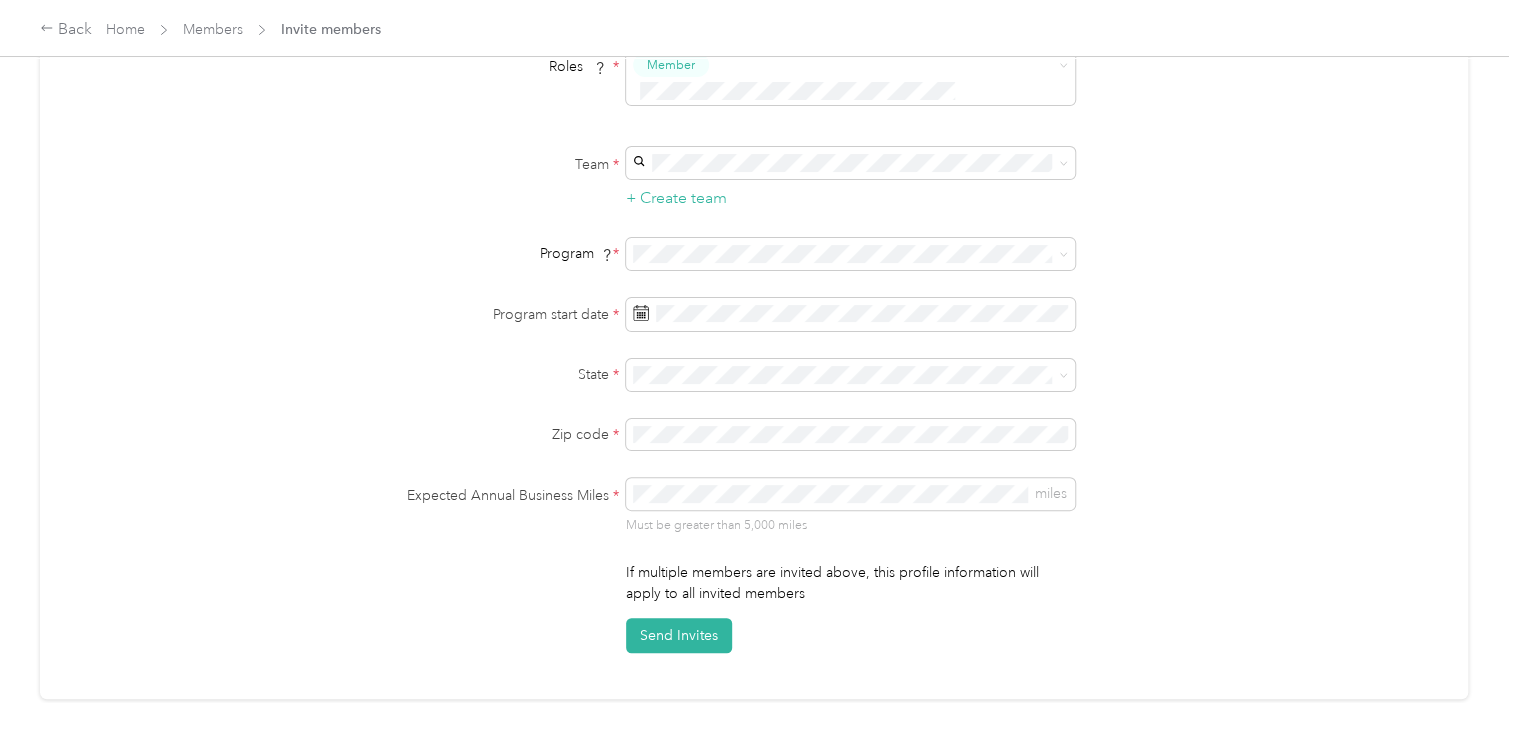 click on "If multiple members are invited above, this profile information will apply to all invited members" at bounding box center [850, 583] 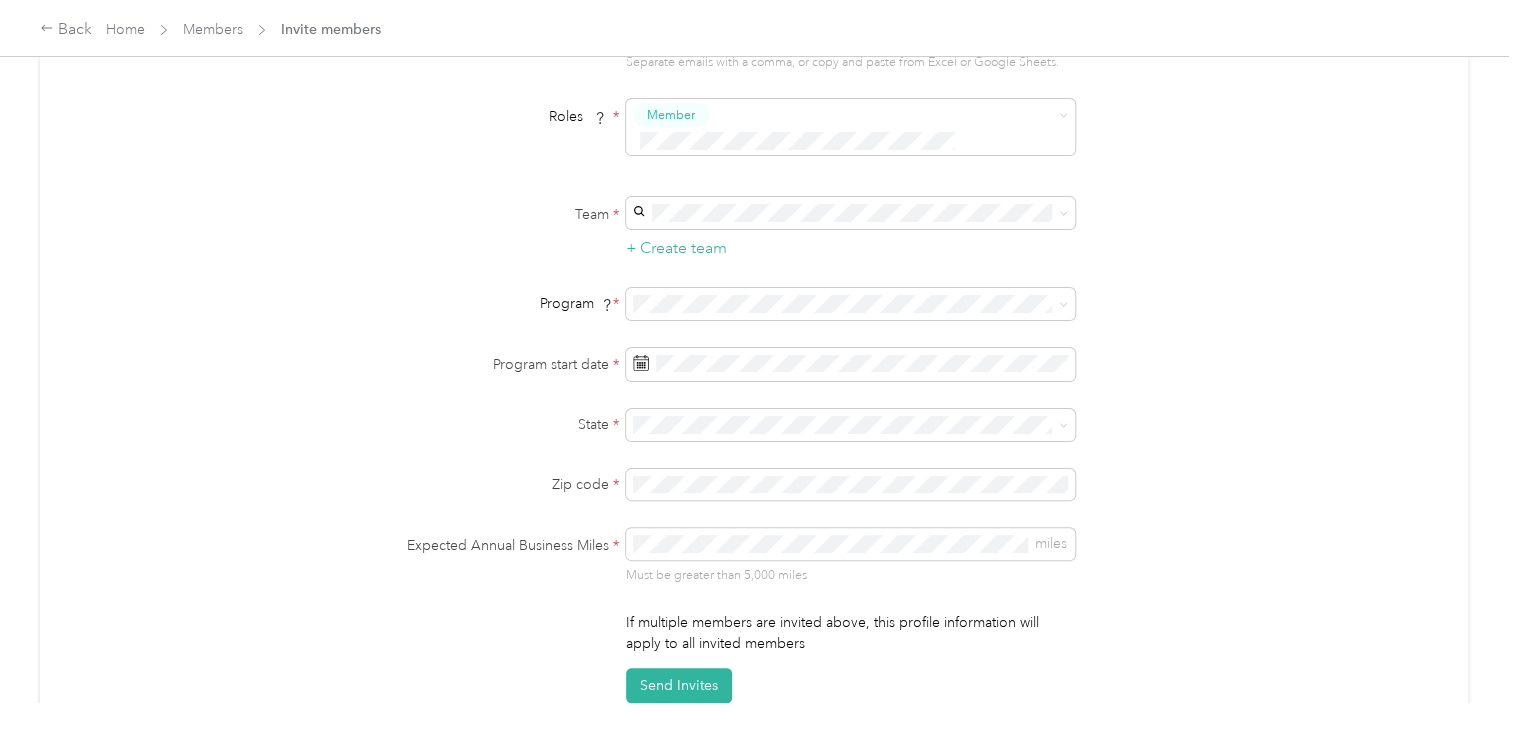 scroll, scrollTop: 304, scrollLeft: 0, axis: vertical 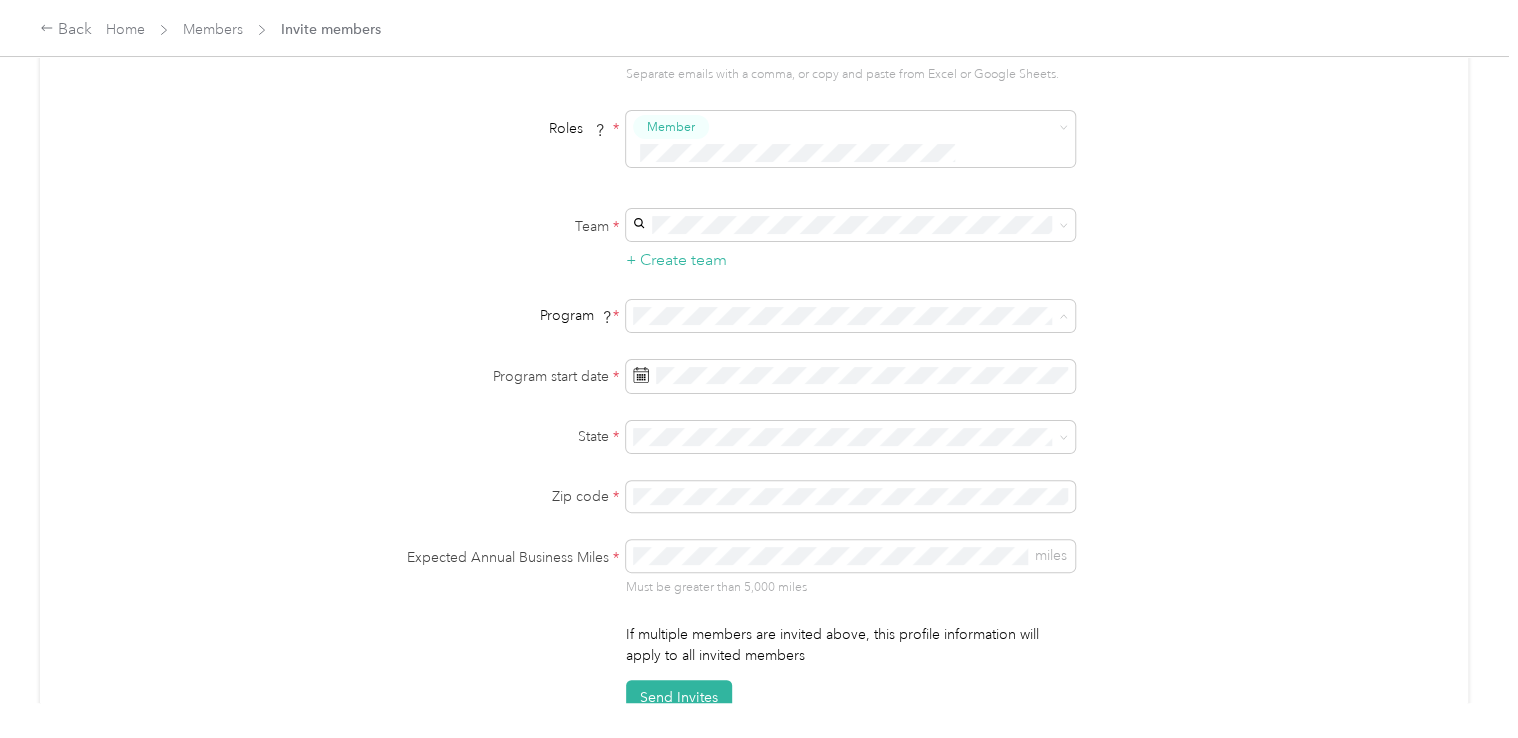 click on "FAVR G4A 2025 (FAVR)" at bounding box center [711, 522] 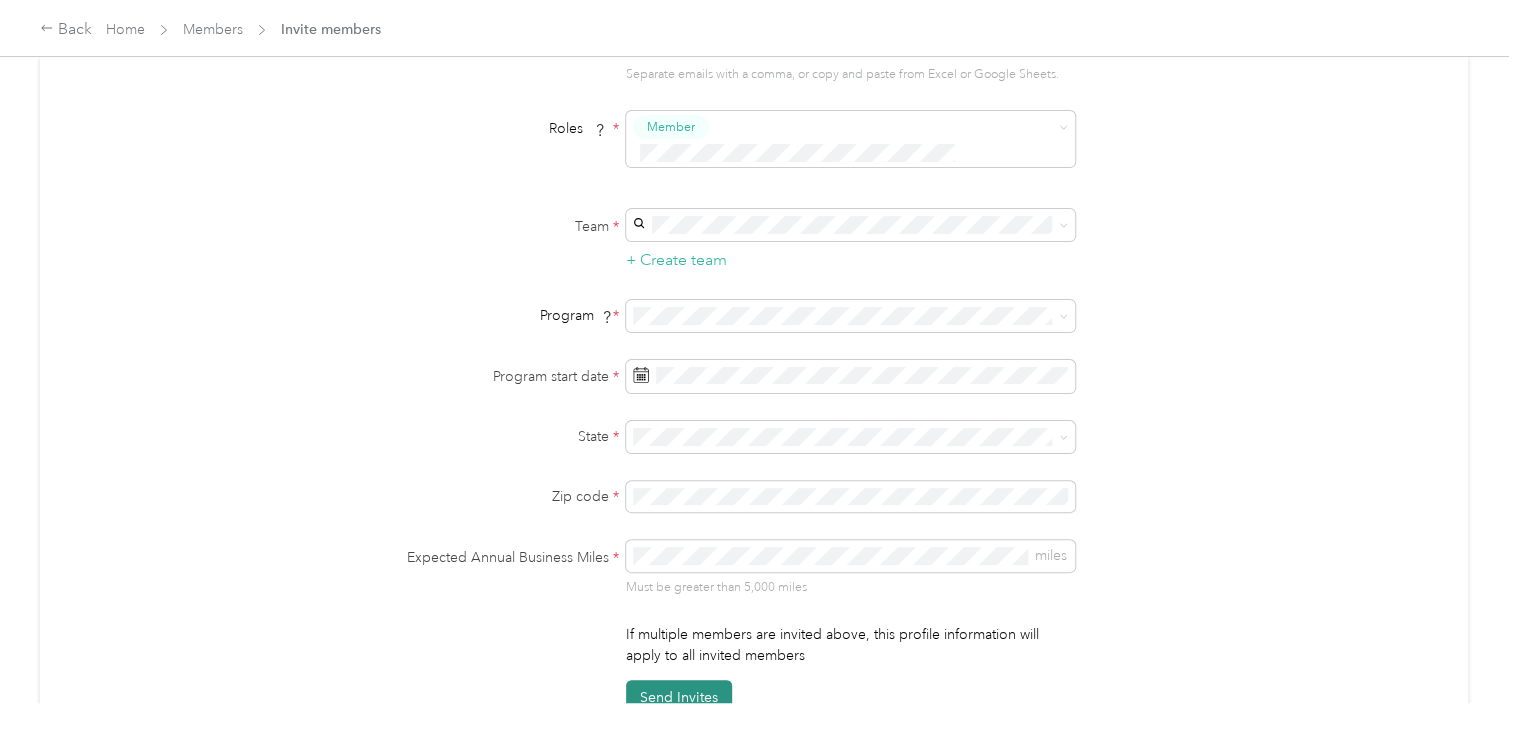 click on "Send Invites" at bounding box center (679, 697) 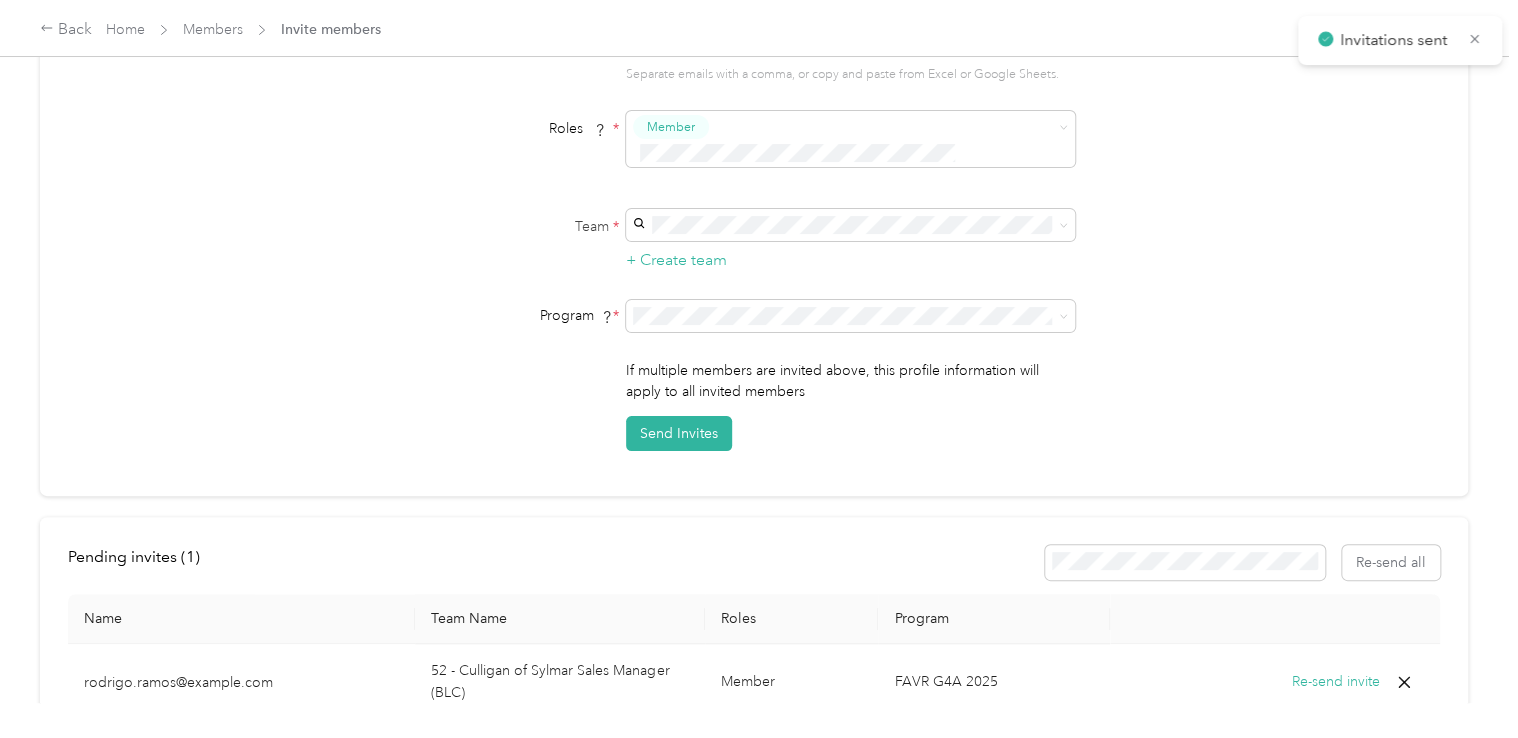 scroll, scrollTop: 0, scrollLeft: 0, axis: both 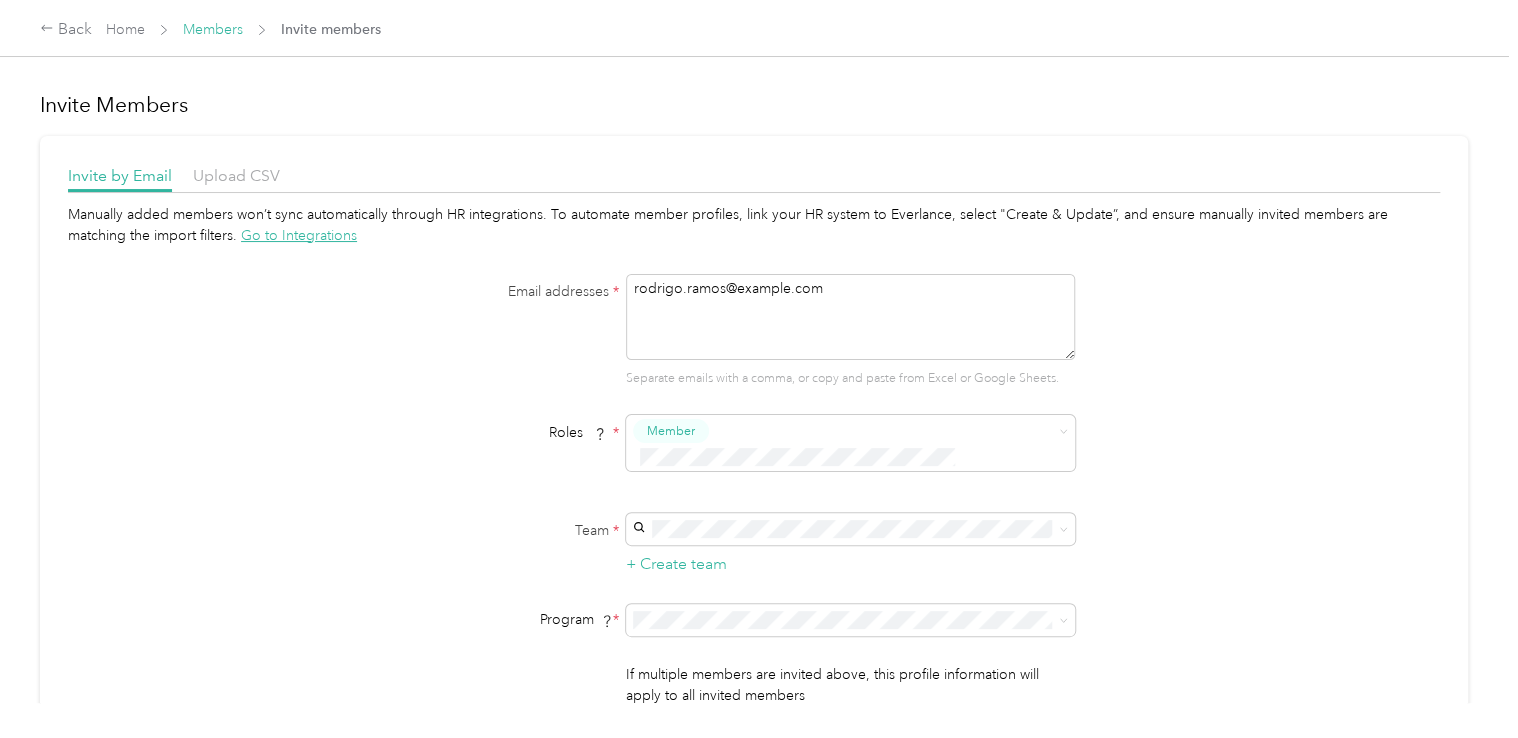 click on "Members" at bounding box center [213, 29] 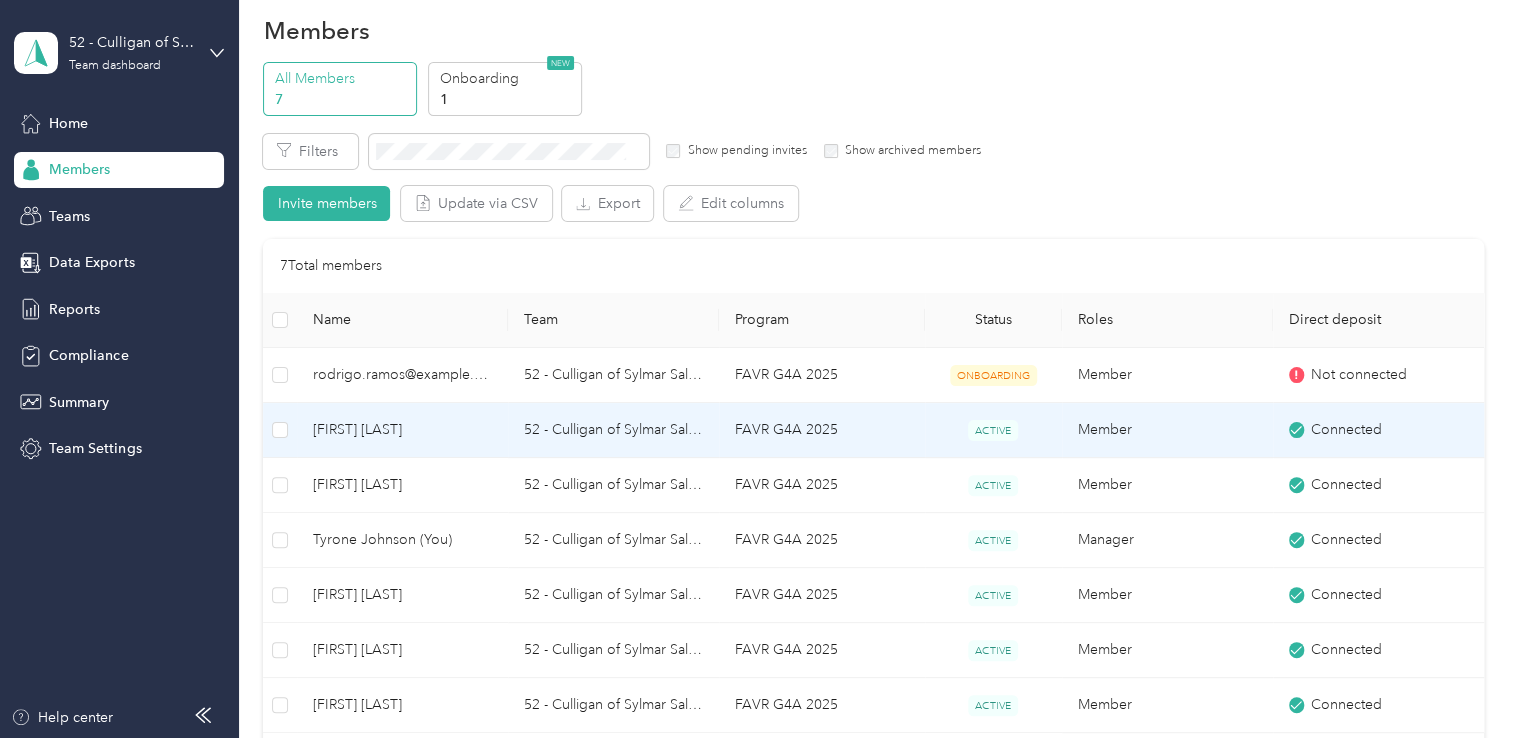 scroll, scrollTop: 18, scrollLeft: 0, axis: vertical 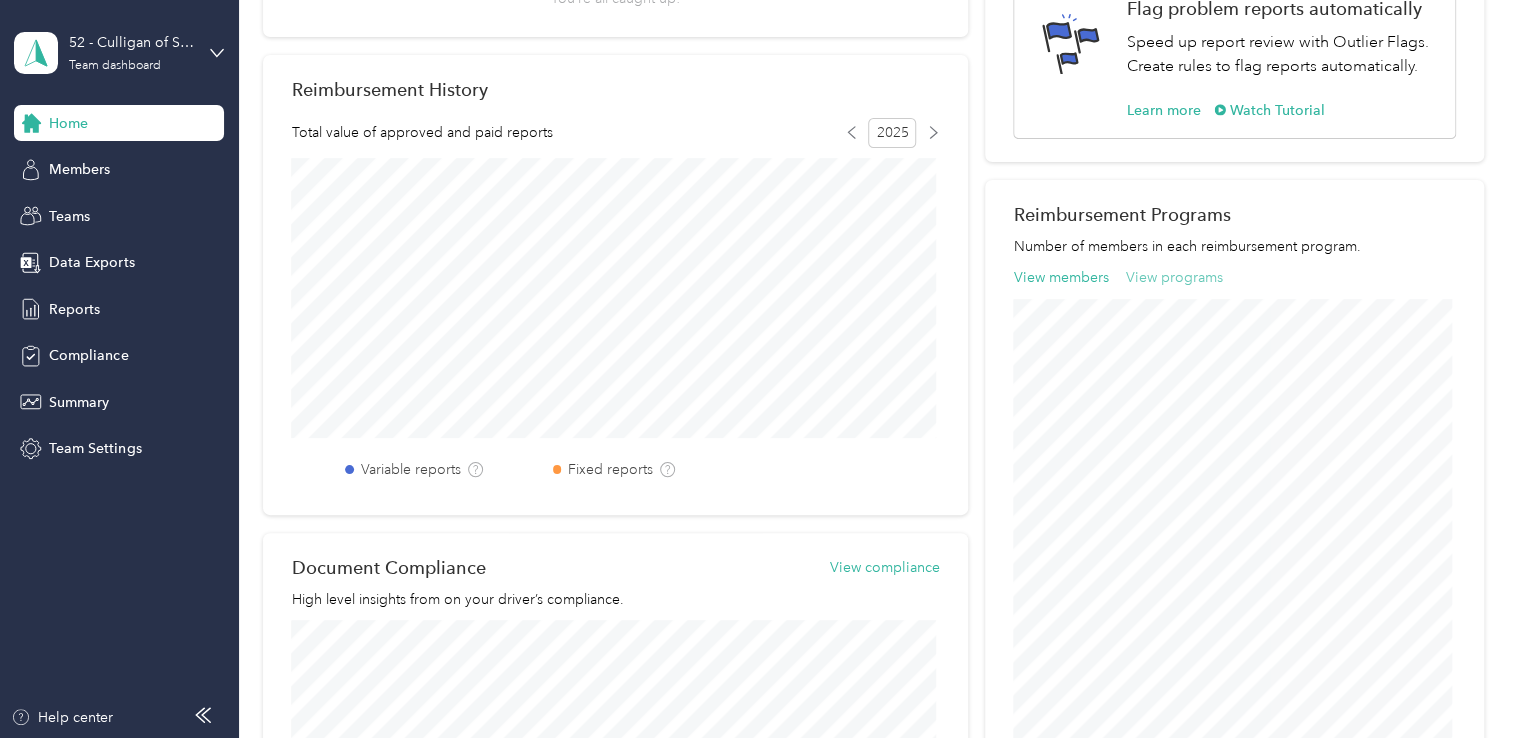 click on "View programs" at bounding box center (1174, 277) 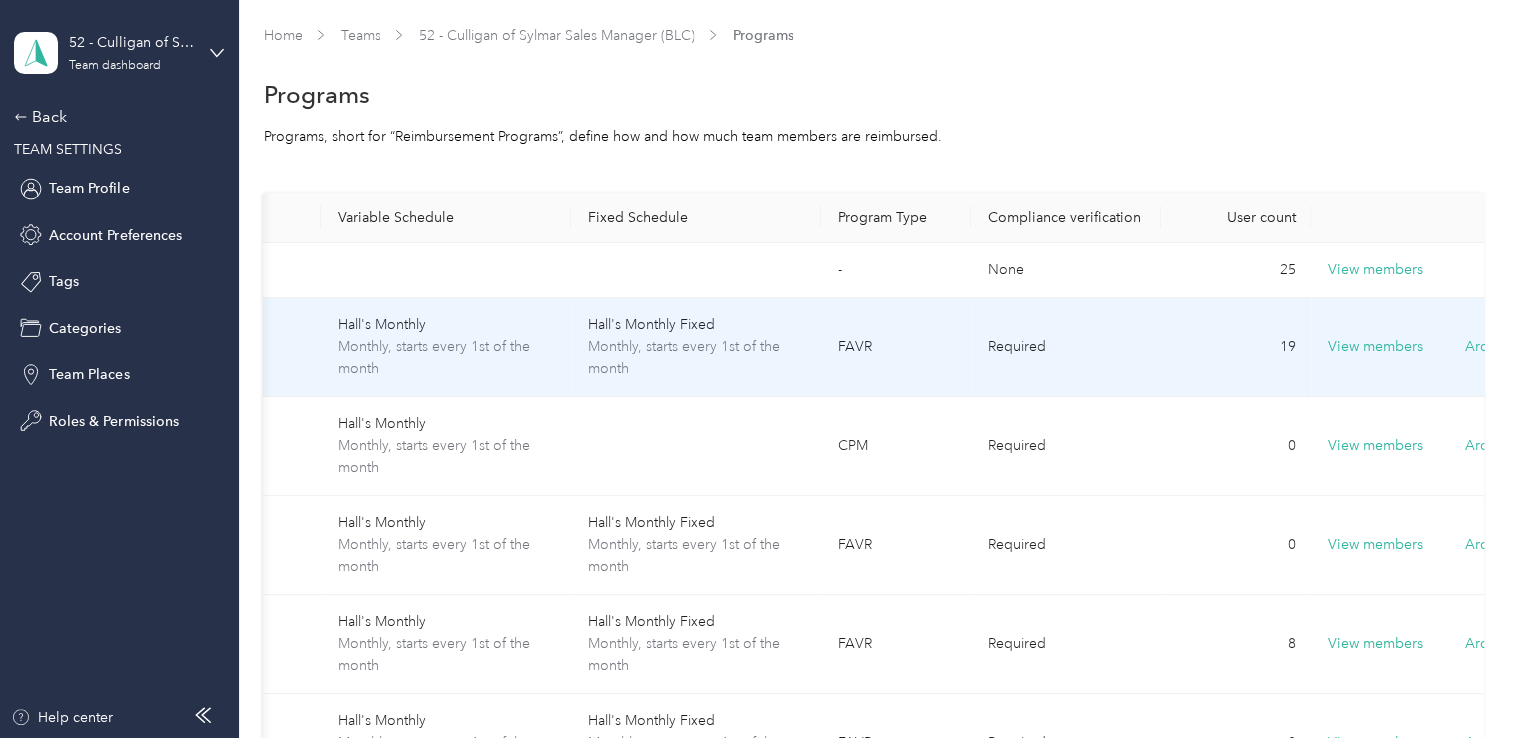 scroll, scrollTop: 0, scrollLeft: 276, axis: horizontal 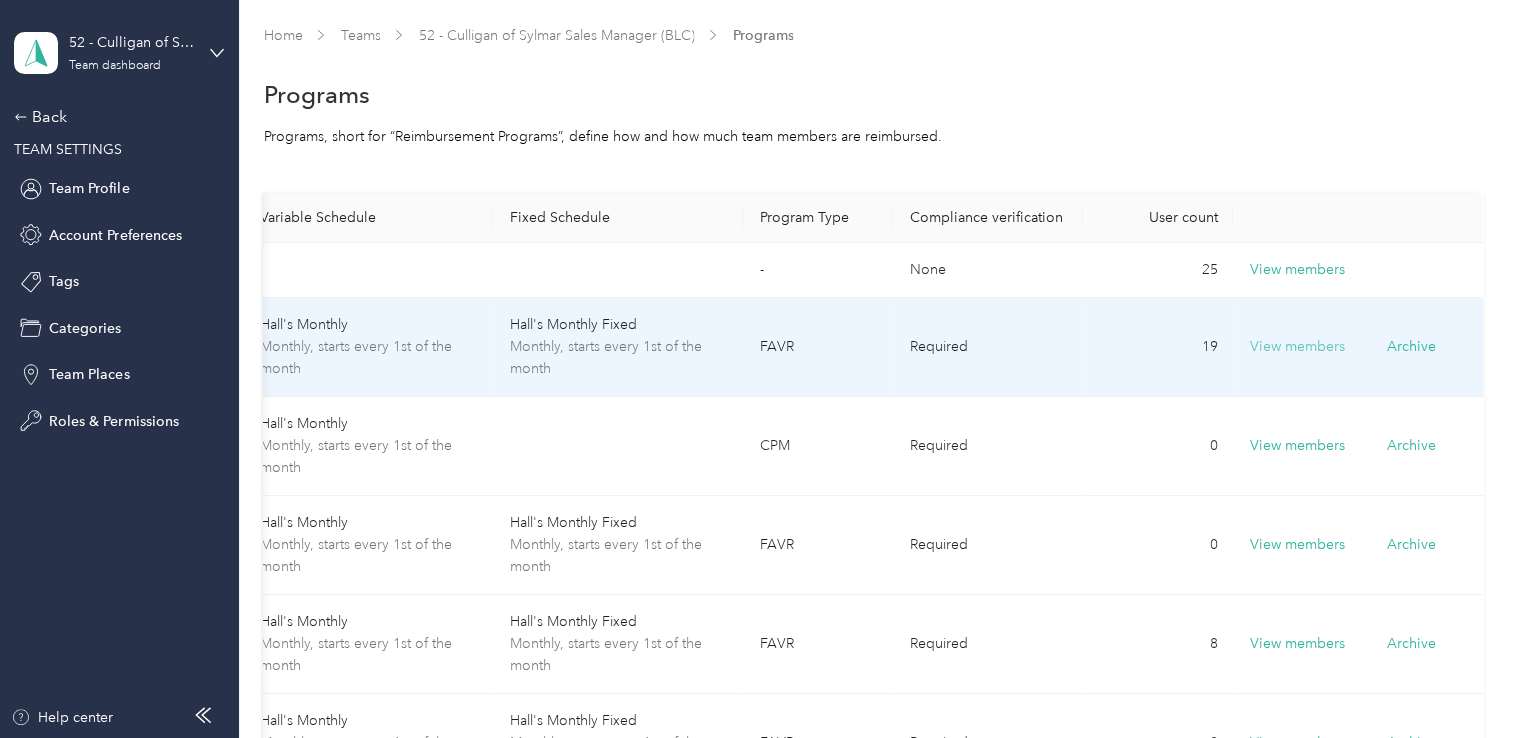 click on "View members" at bounding box center [1296, 347] 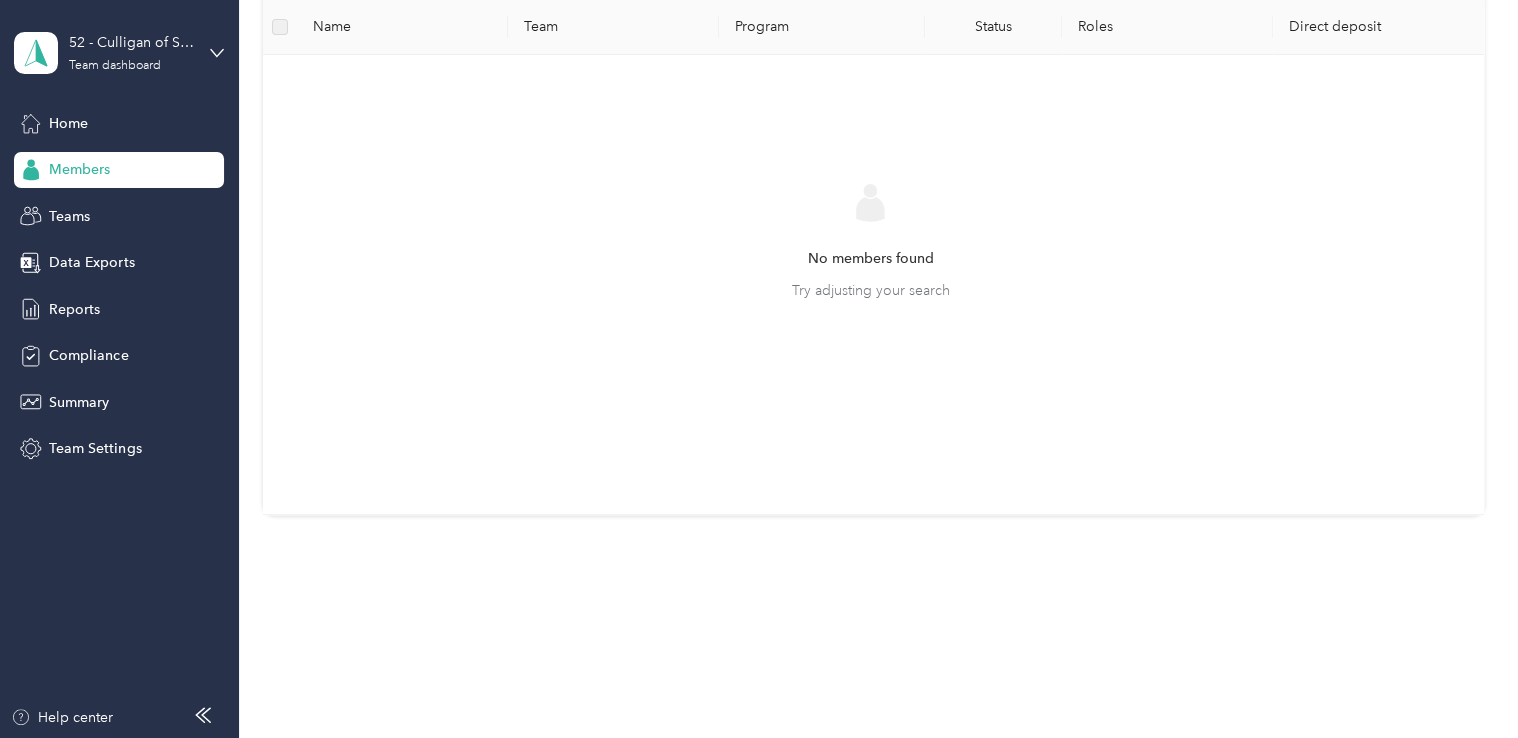 scroll, scrollTop: 0, scrollLeft: 0, axis: both 